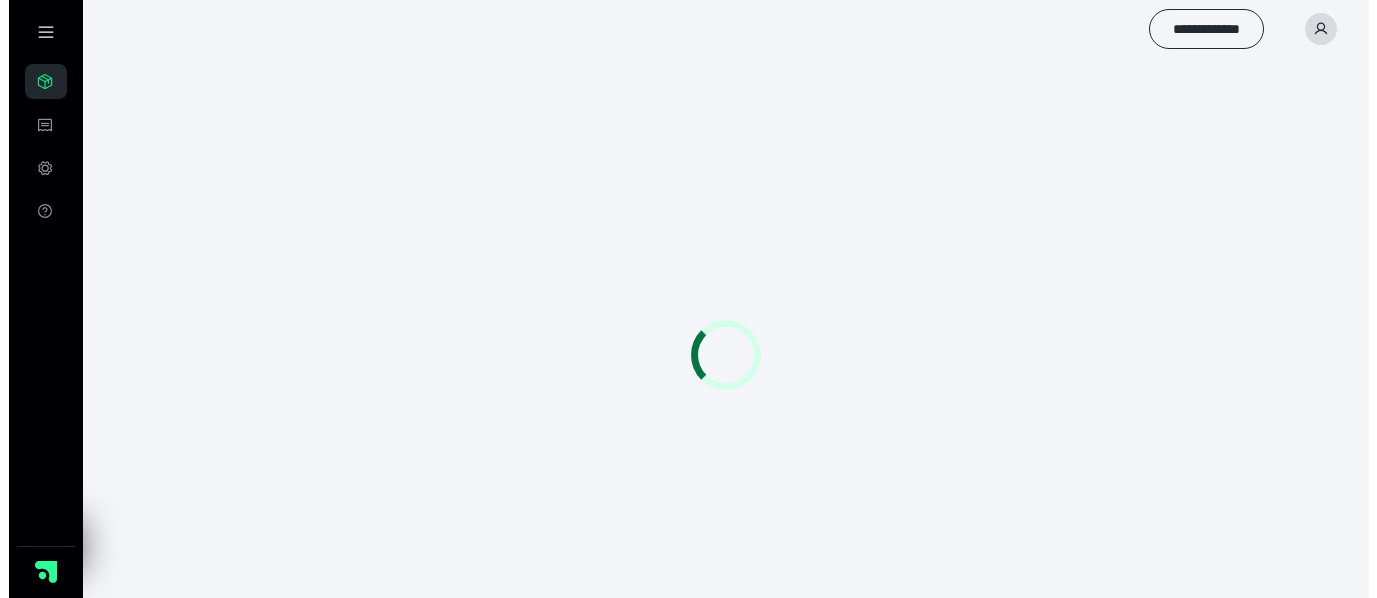 scroll, scrollTop: 0, scrollLeft: 0, axis: both 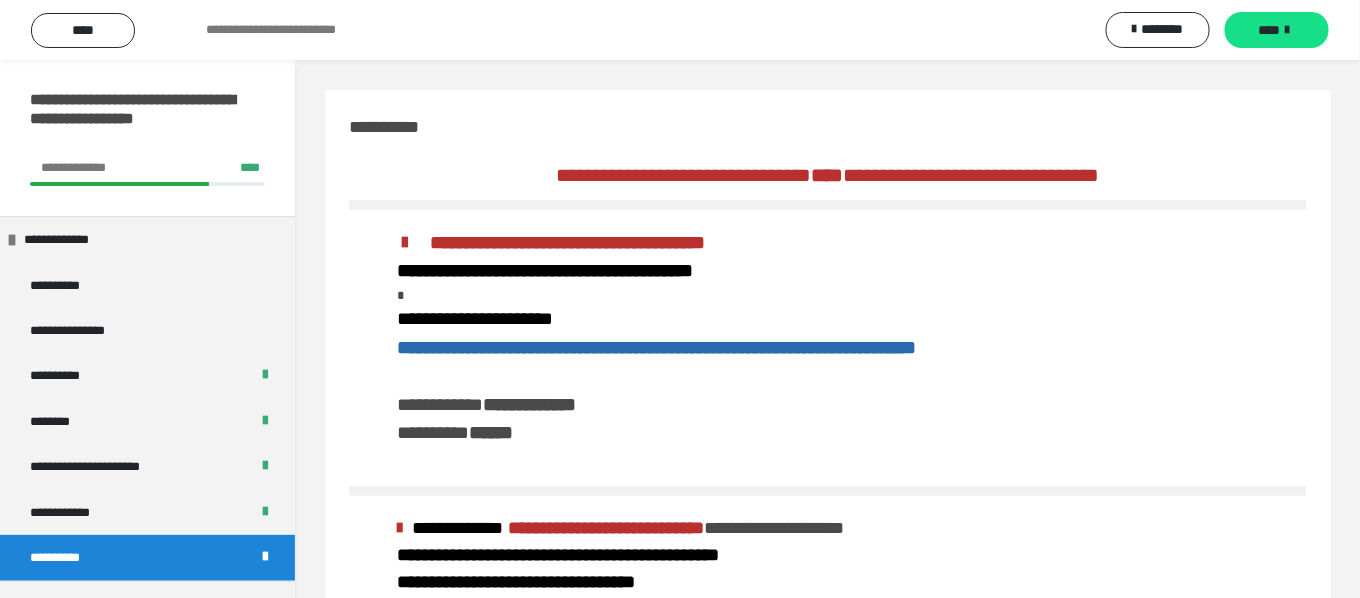 click on "**********" at bounding box center (828, 348) 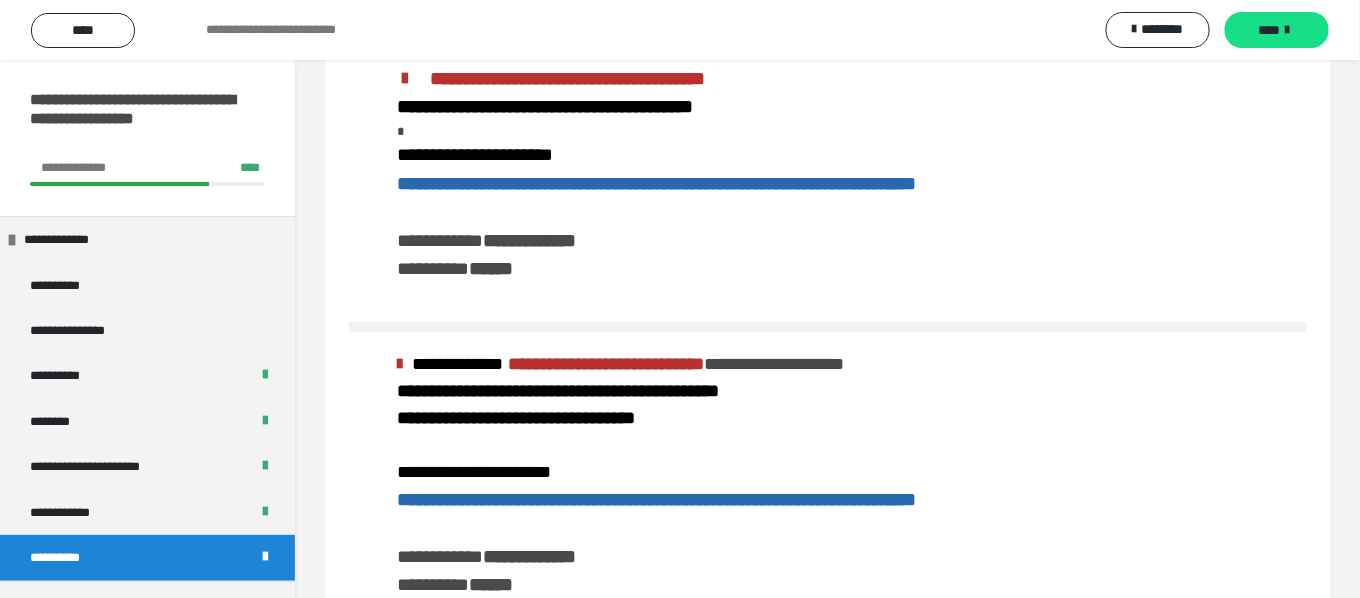 scroll, scrollTop: 177, scrollLeft: 0, axis: vertical 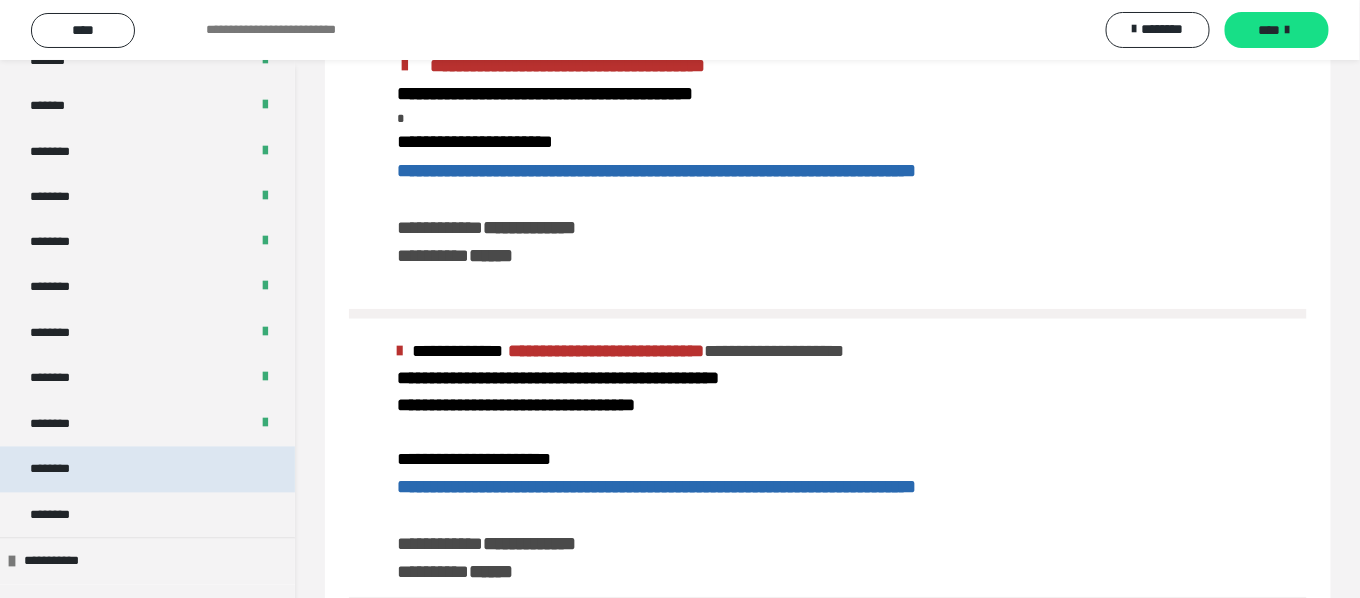 click on "********" at bounding box center (147, 469) 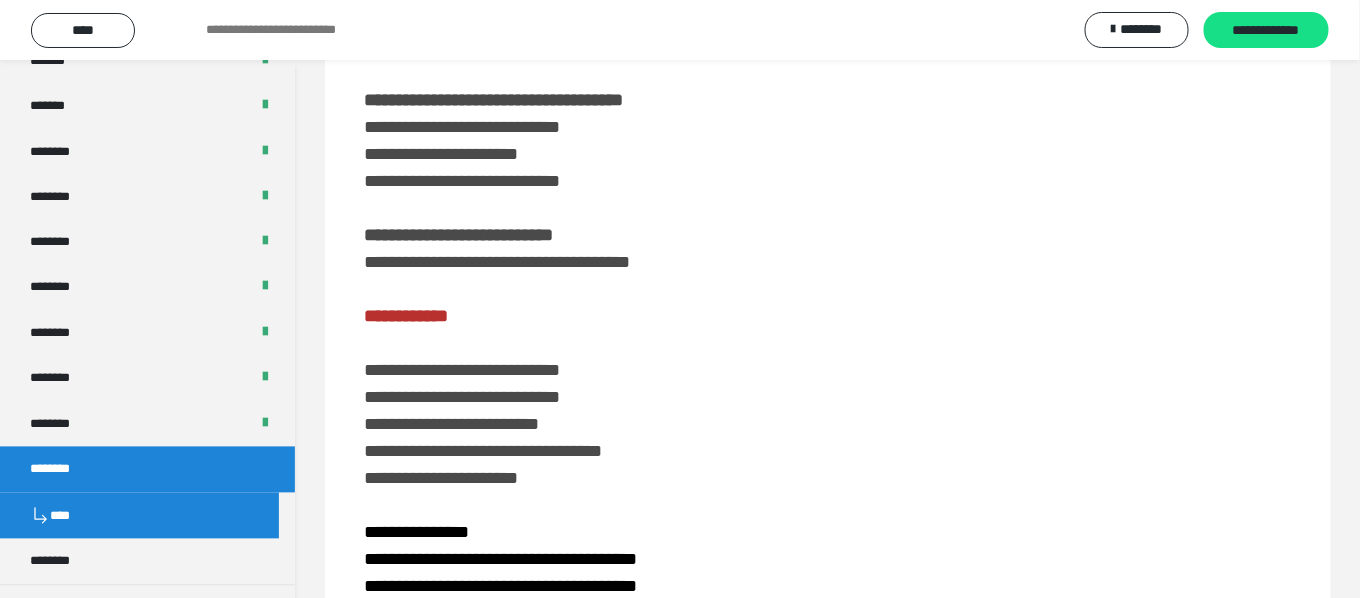 click on "**********" at bounding box center [828, 538] 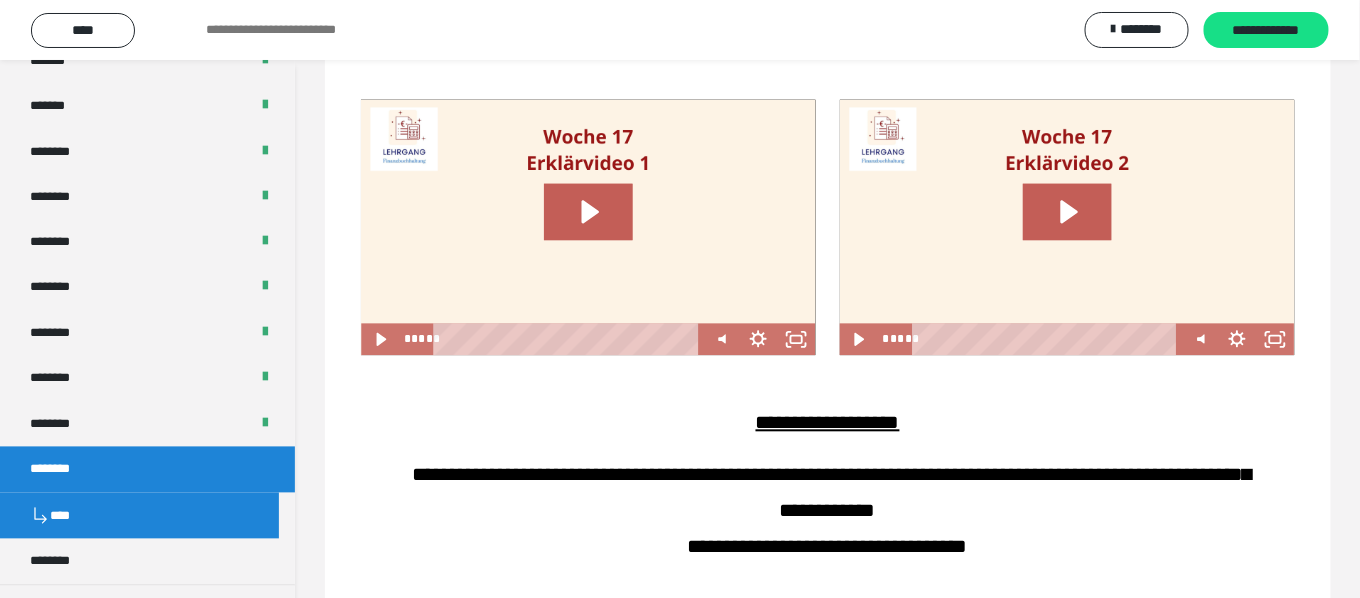 scroll, scrollTop: 1200, scrollLeft: 0, axis: vertical 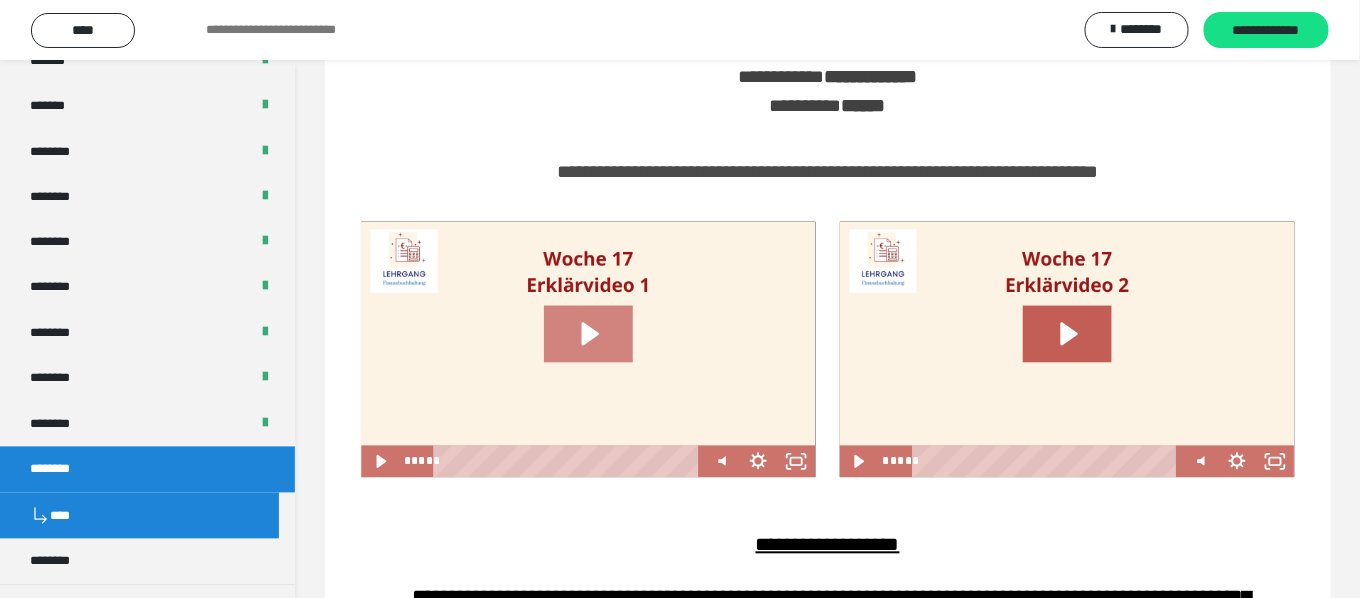 click 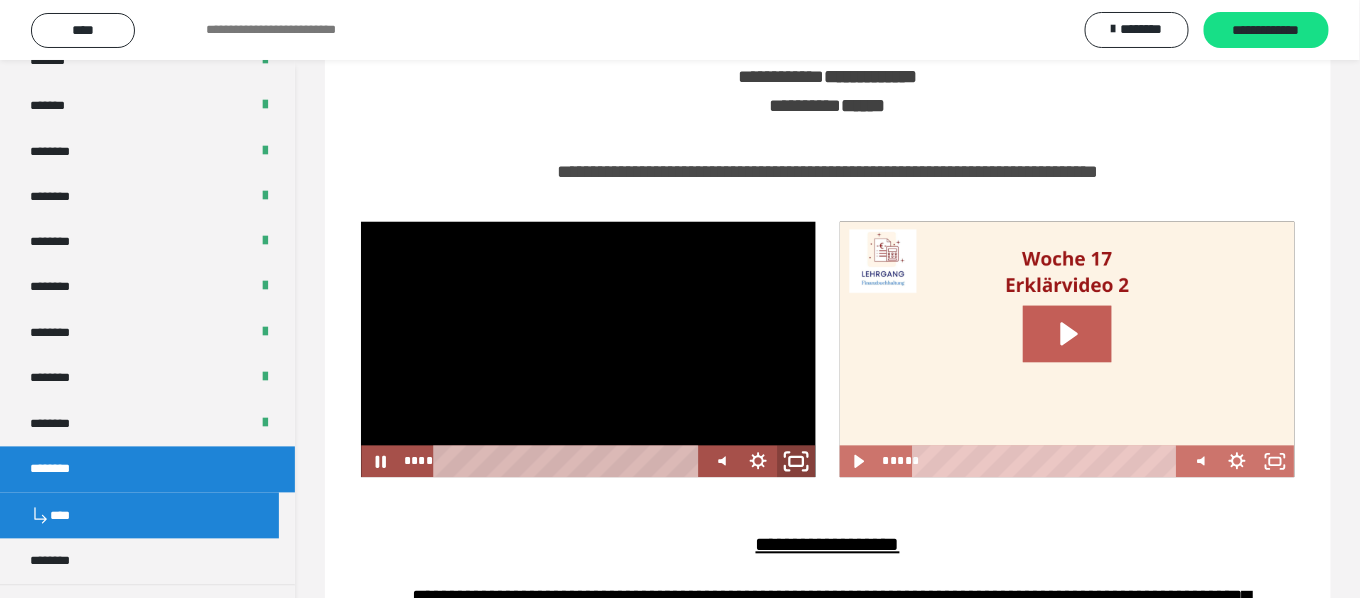 click 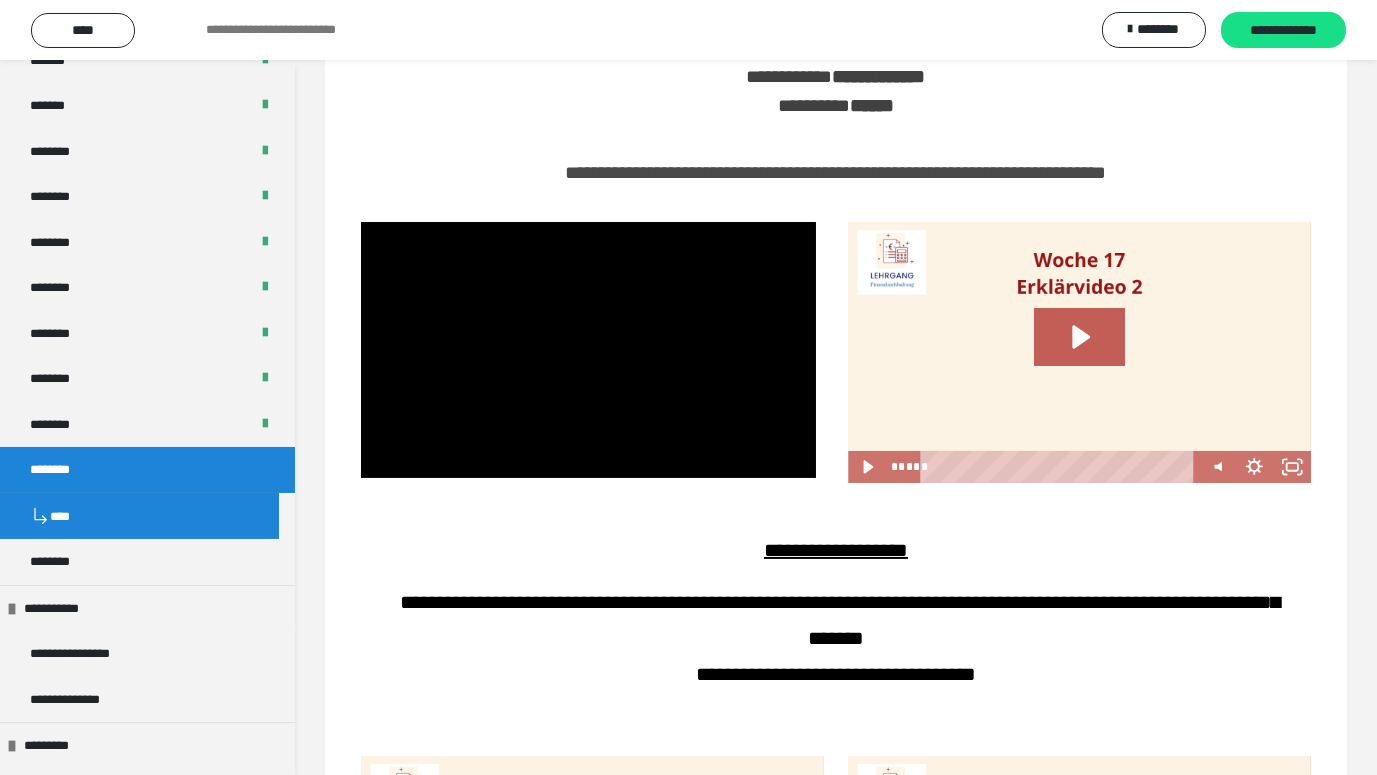 type 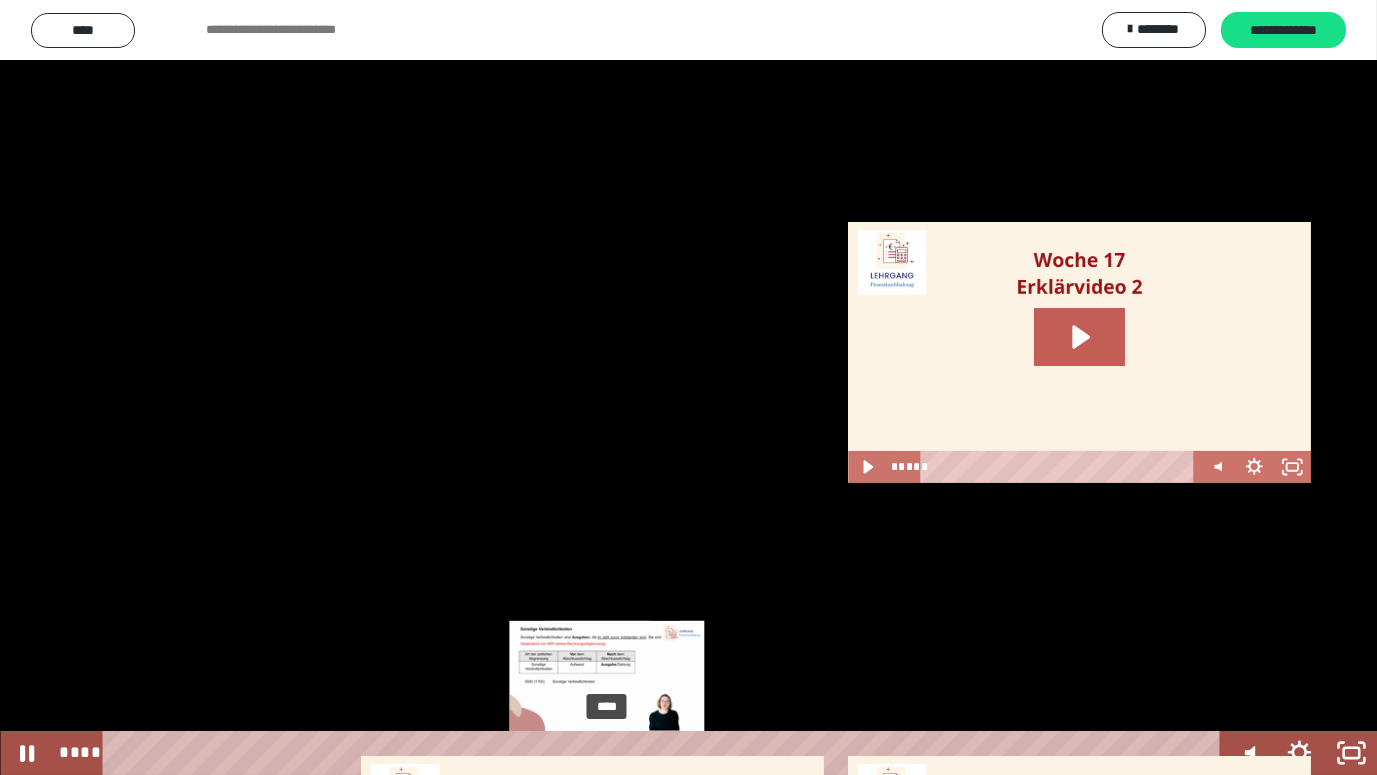 click on "****" at bounding box center (665, 753) 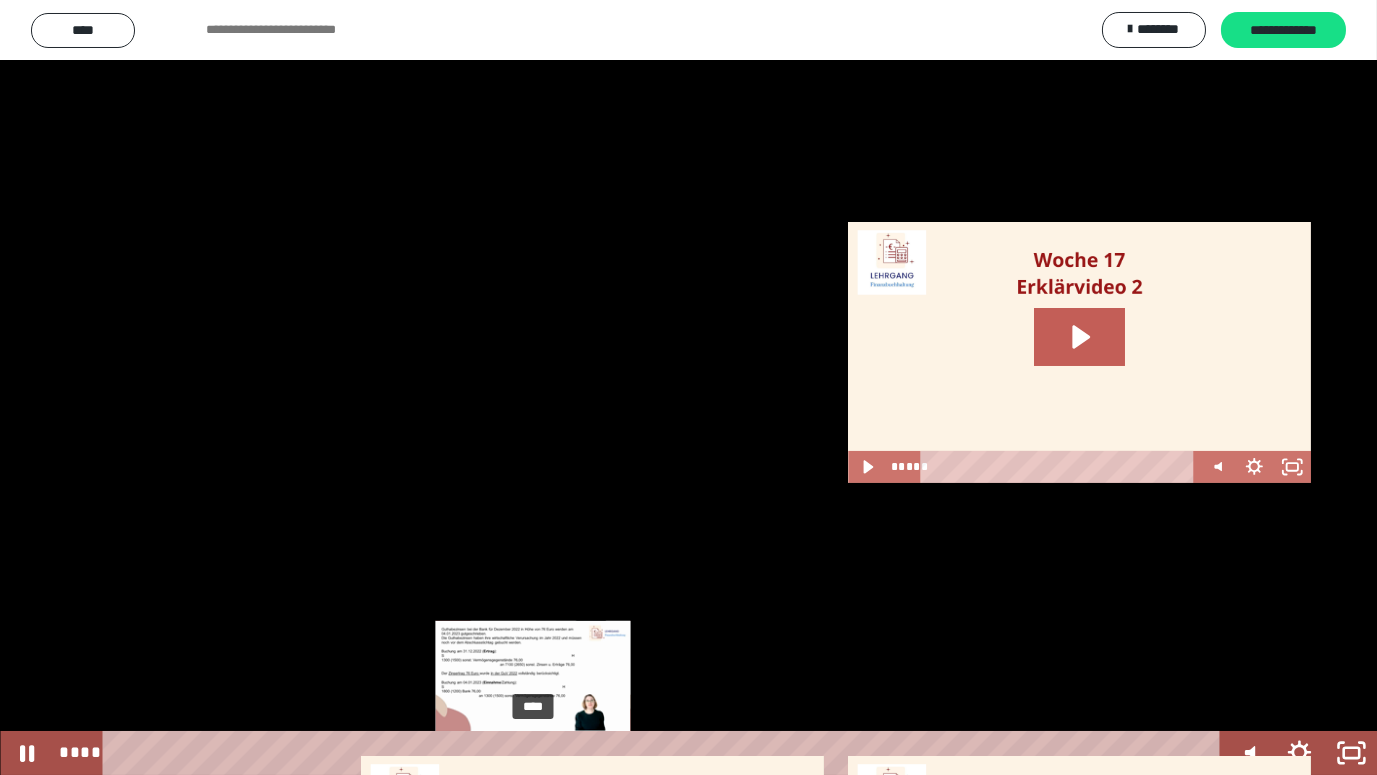 click on "****" at bounding box center (665, 753) 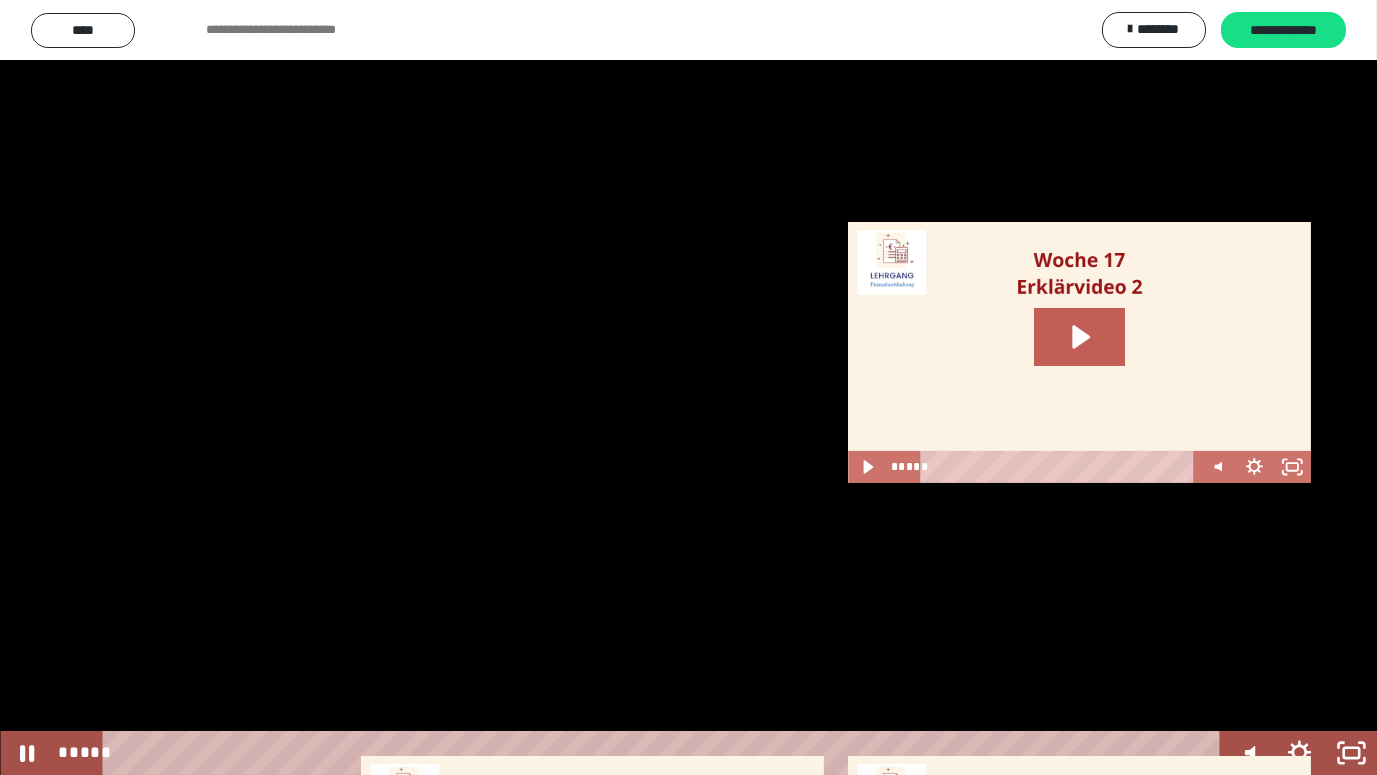 click at bounding box center [688, 387] 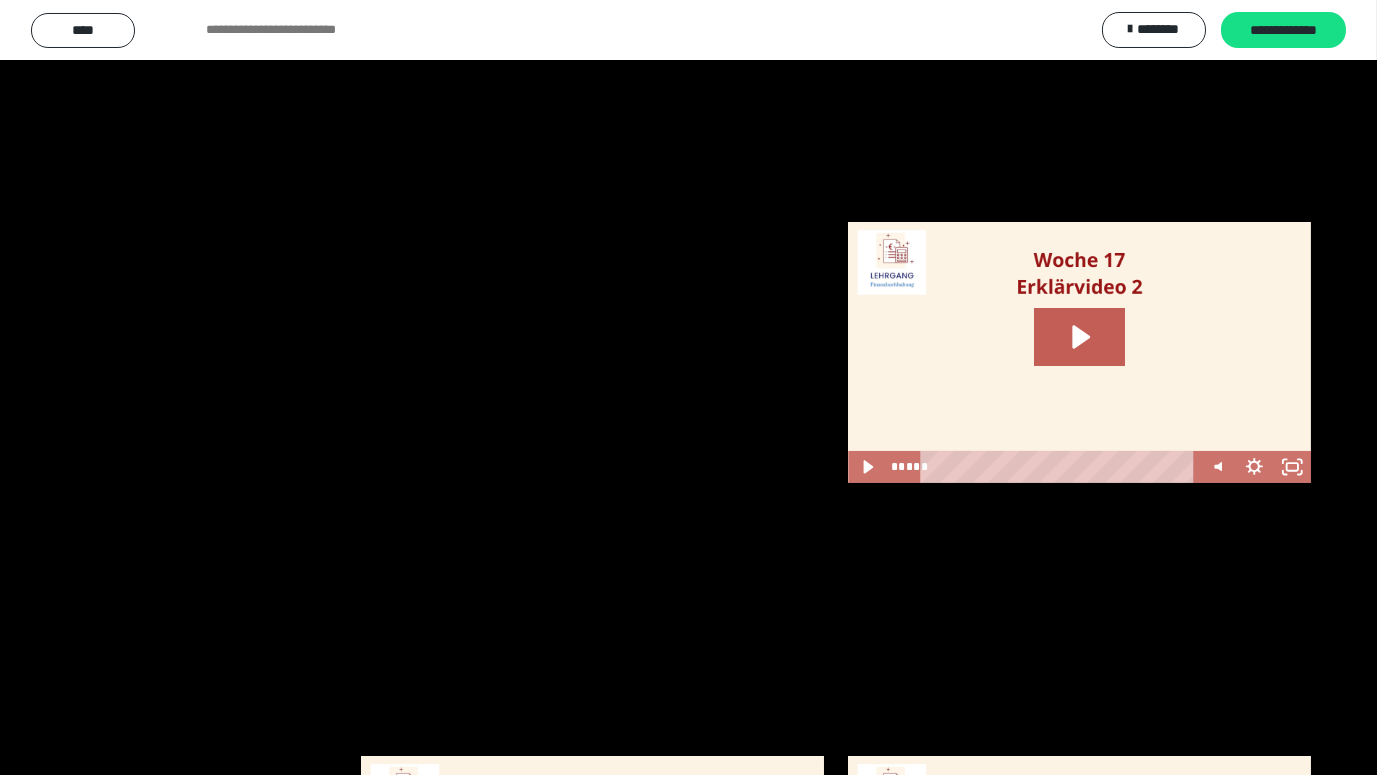 click at bounding box center [688, 387] 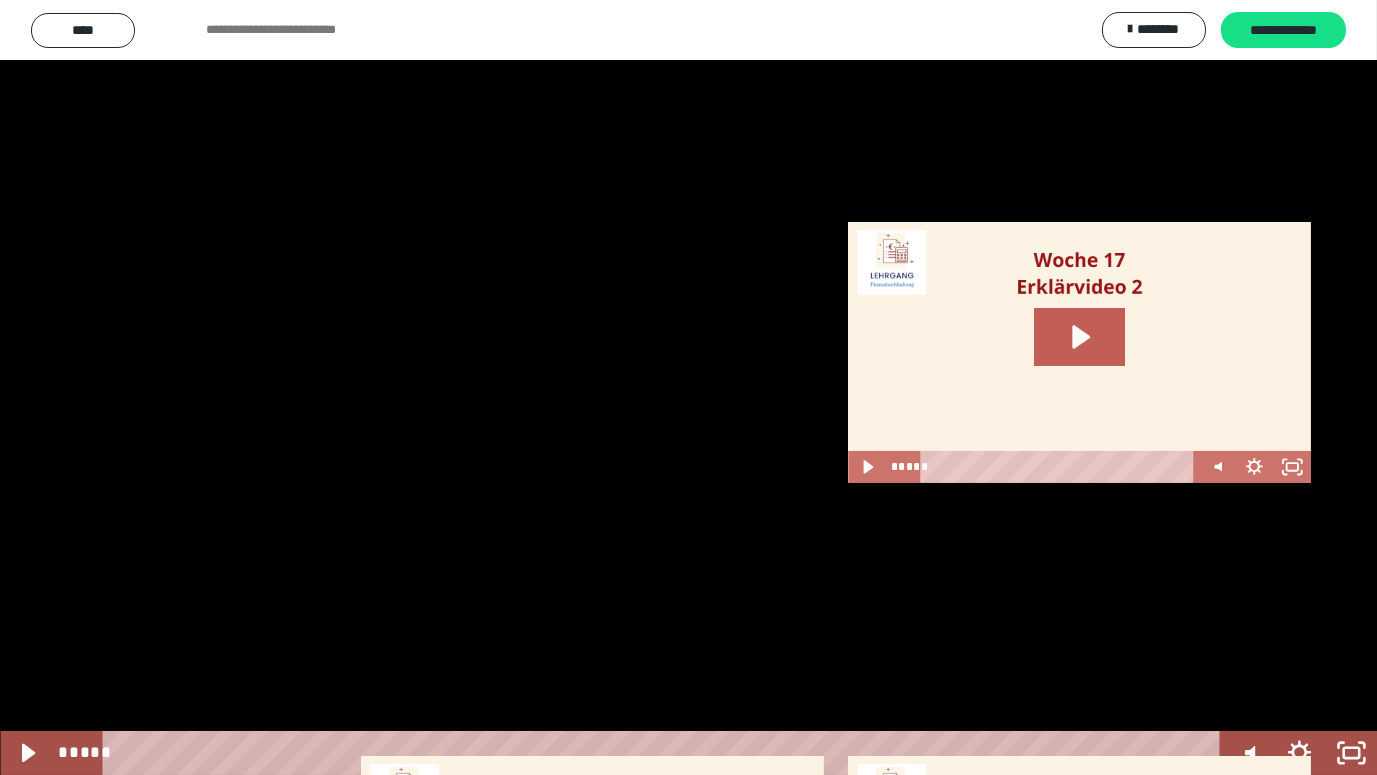 click at bounding box center [0, 0] 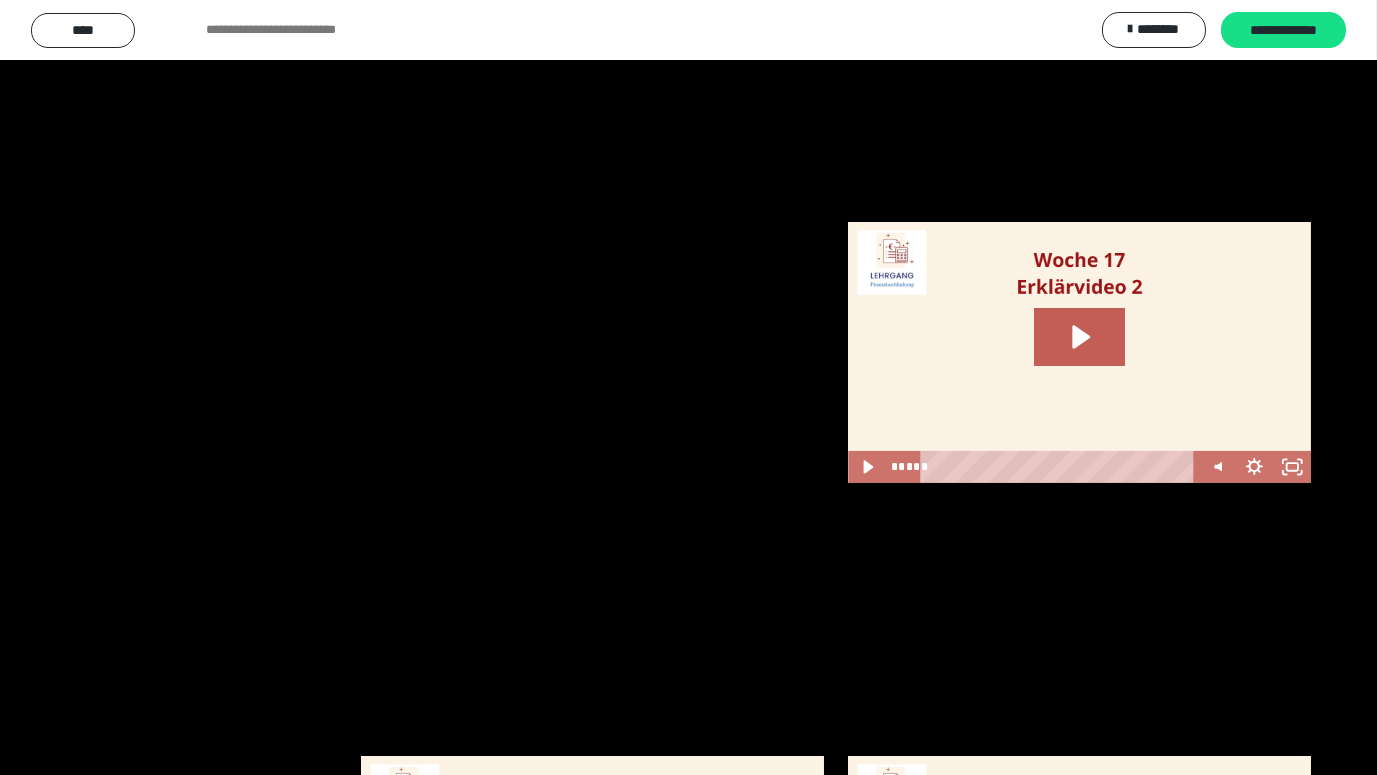 click at bounding box center [0, 0] 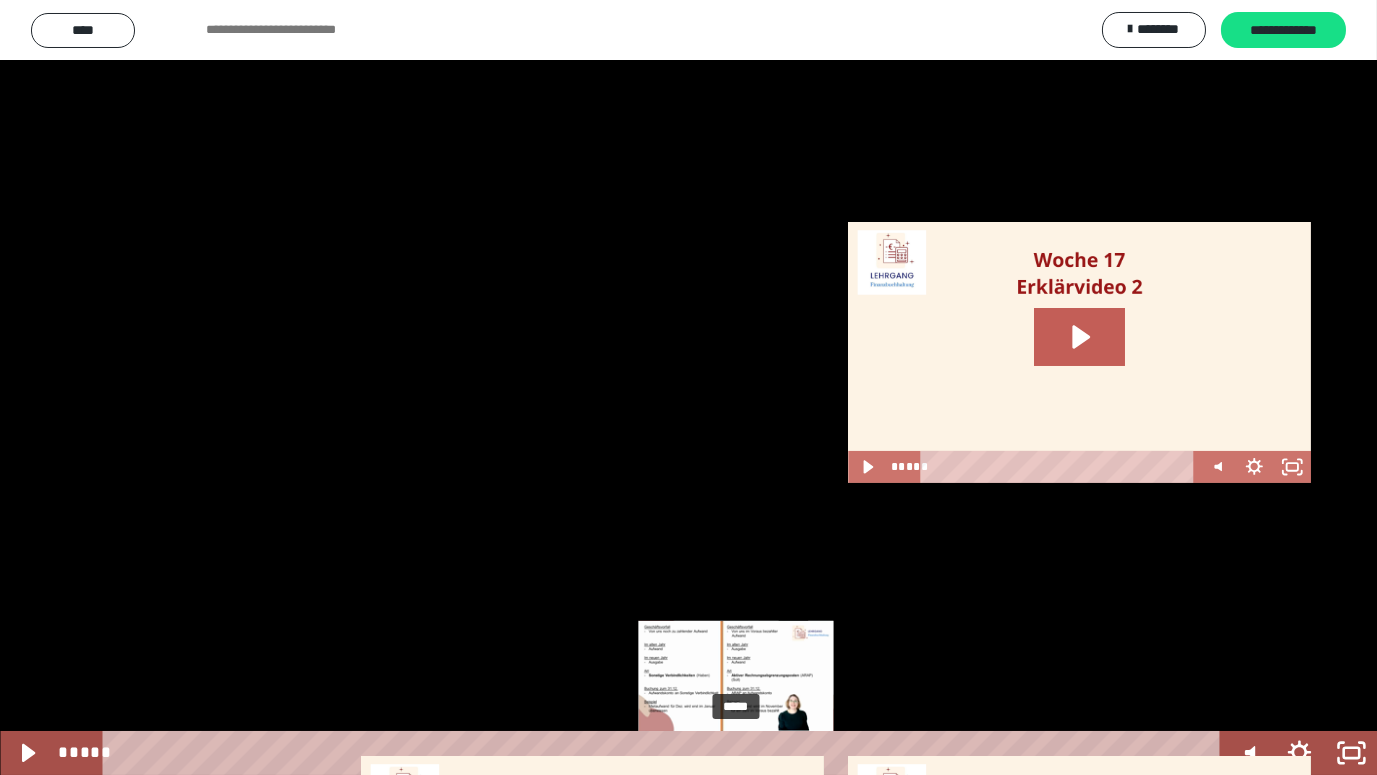 click on "*****" at bounding box center (665, 753) 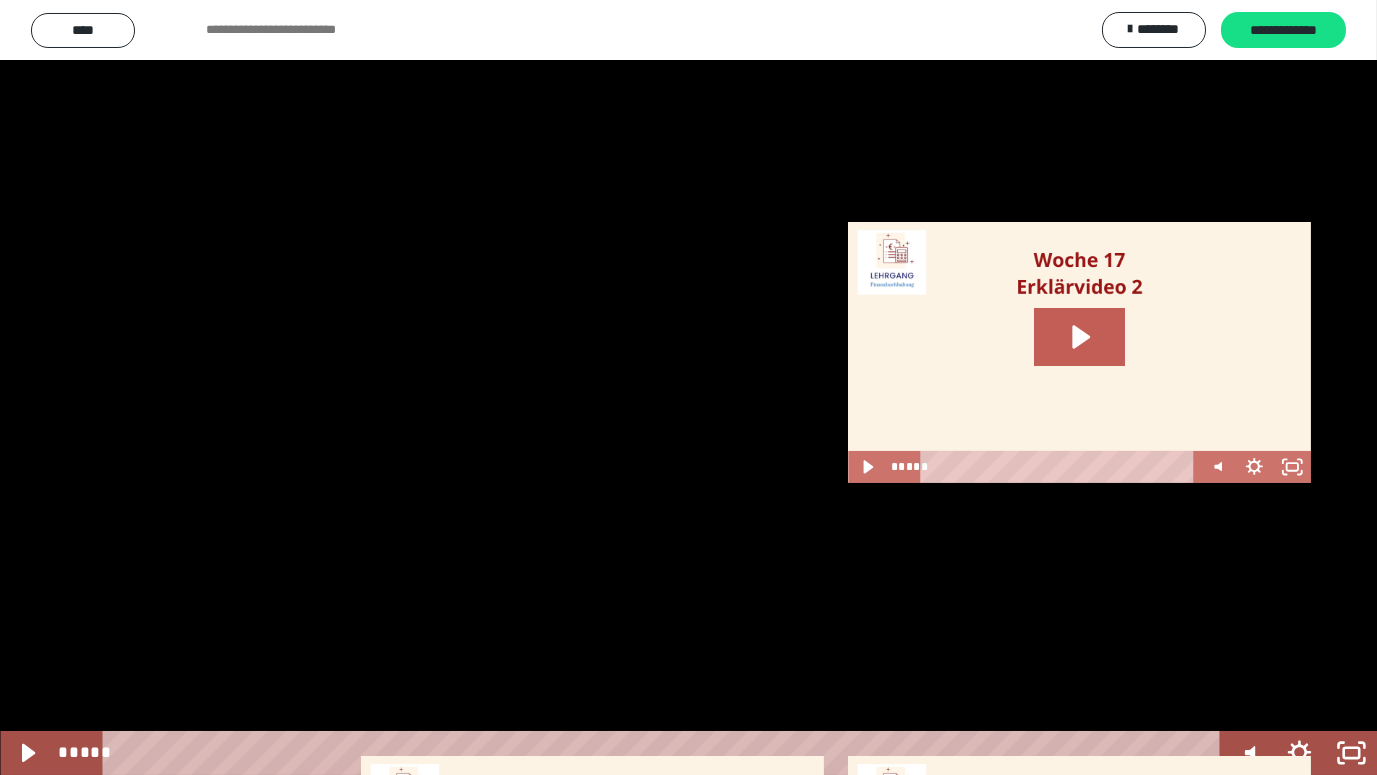 click at bounding box center [688, 387] 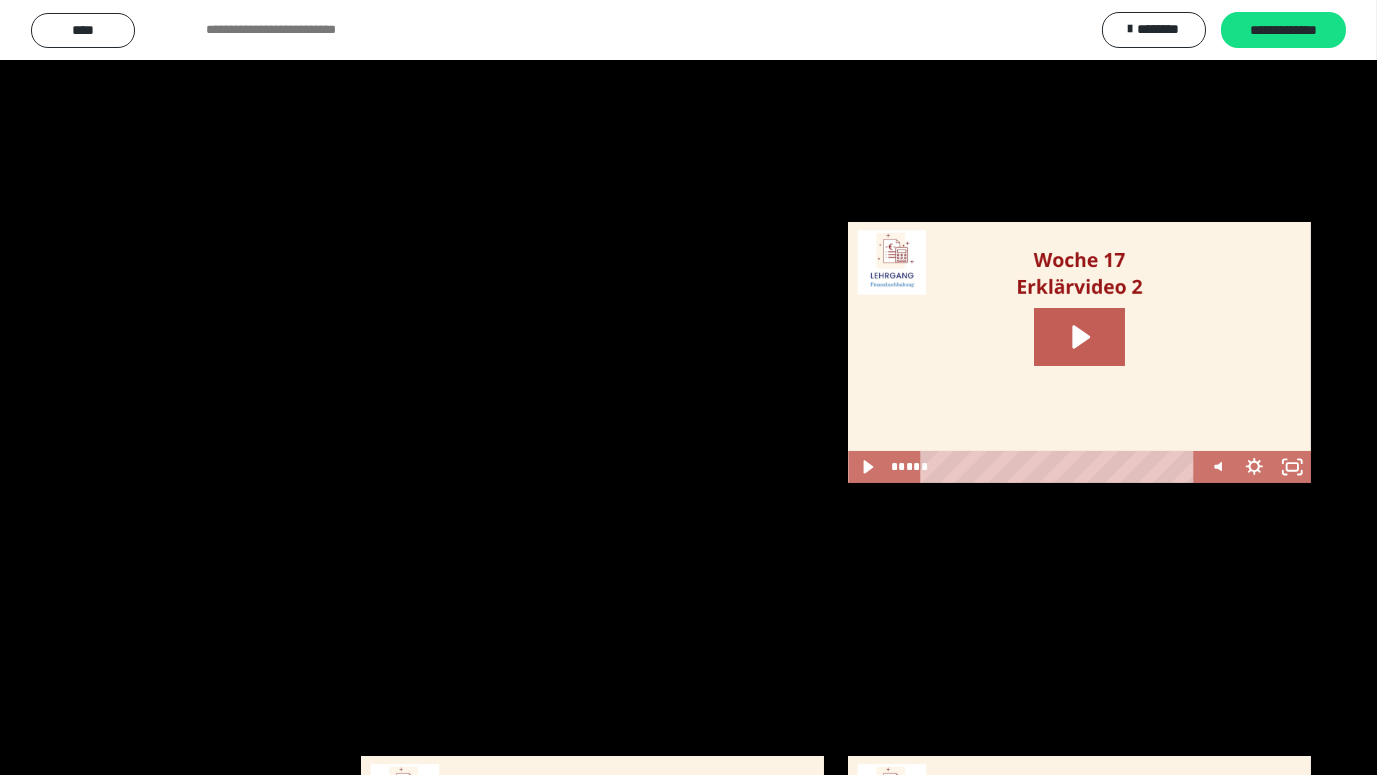click at bounding box center [0, 0] 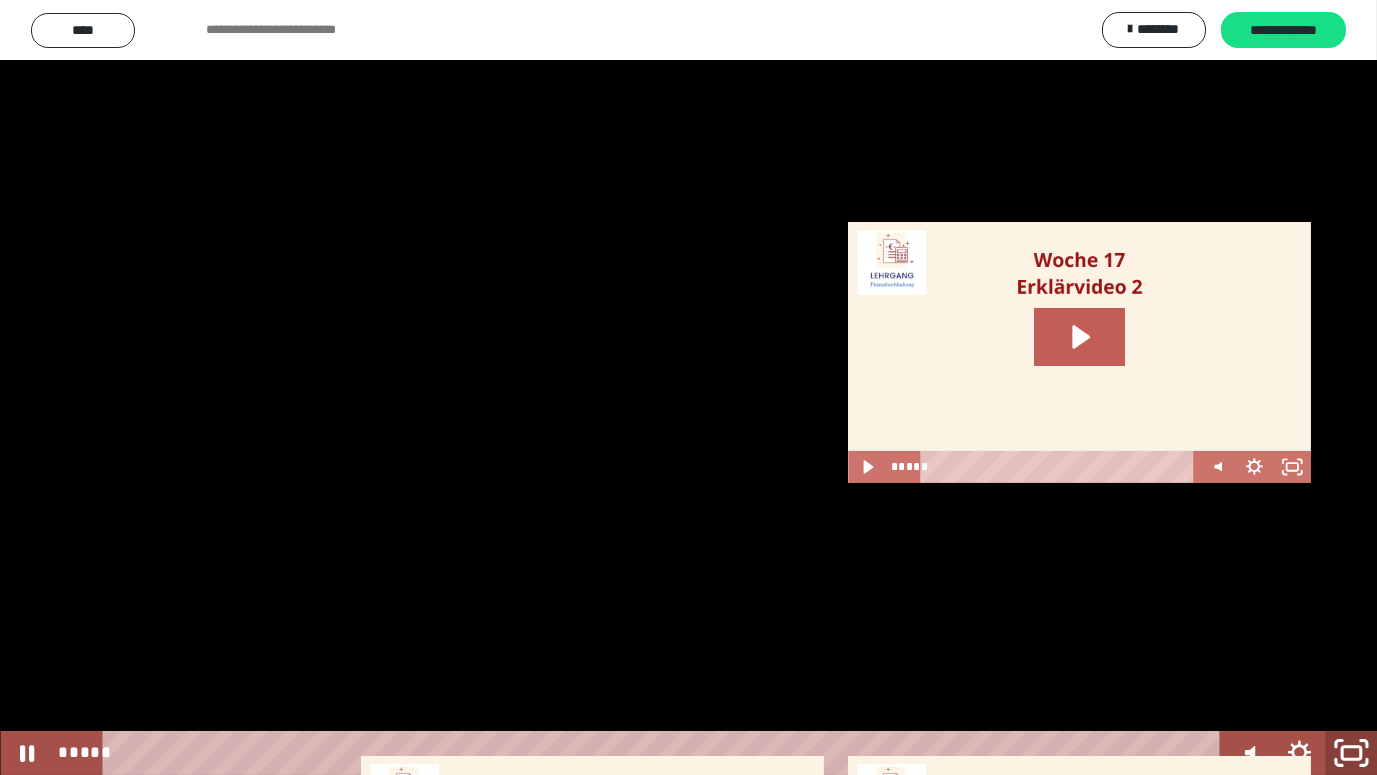 click 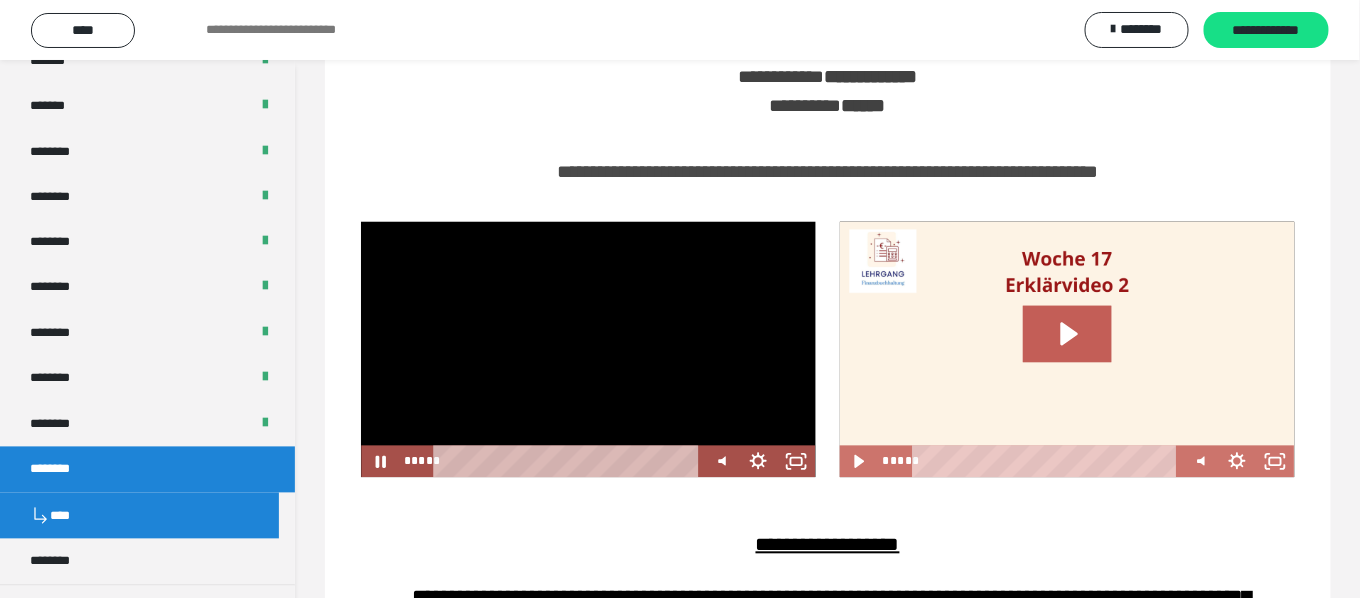 click on "**********" at bounding box center (828, 614) 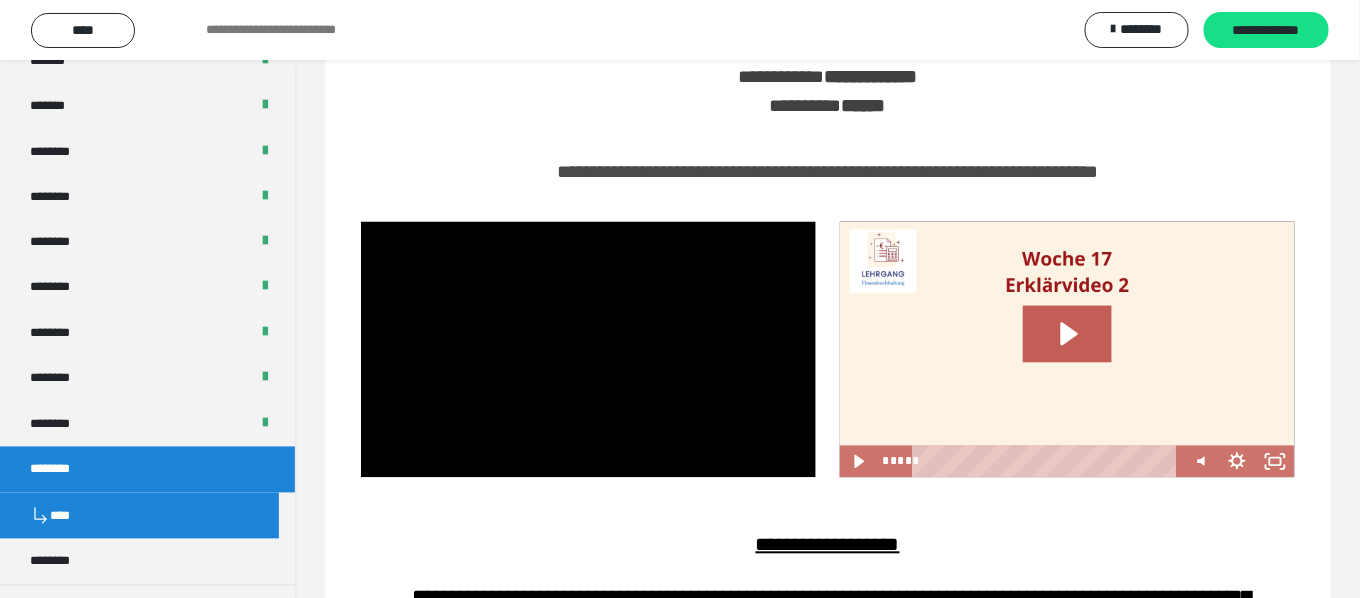 click on "**********" at bounding box center [828, 544] 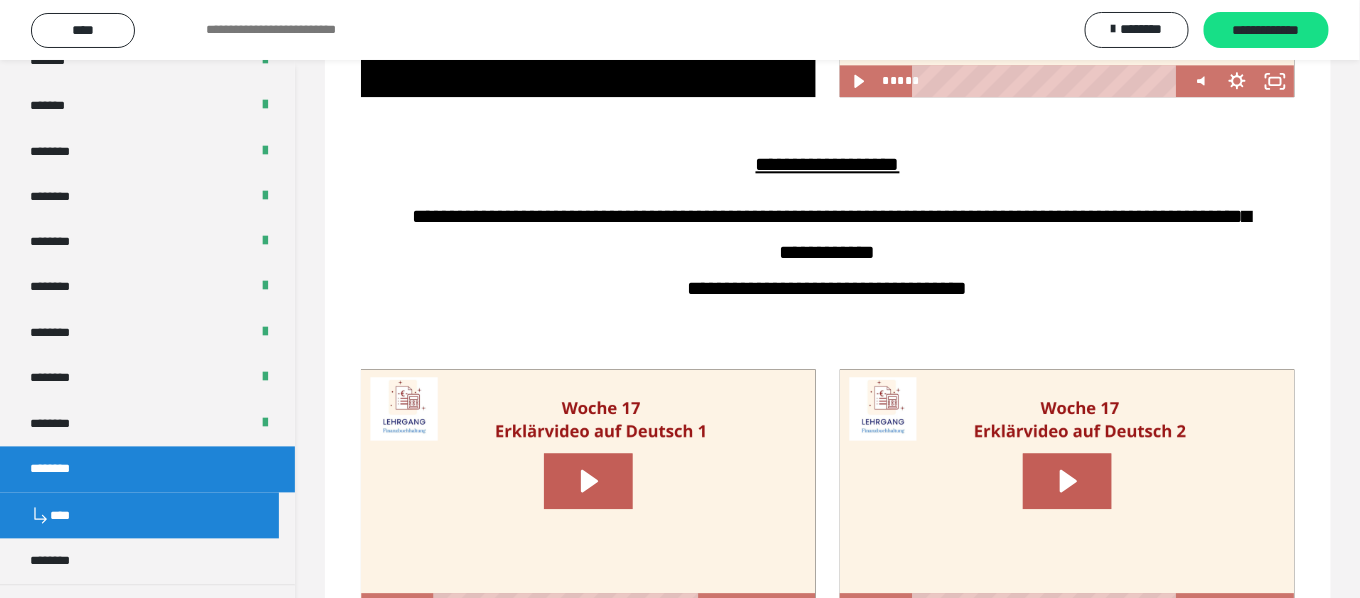 scroll, scrollTop: 1466, scrollLeft: 0, axis: vertical 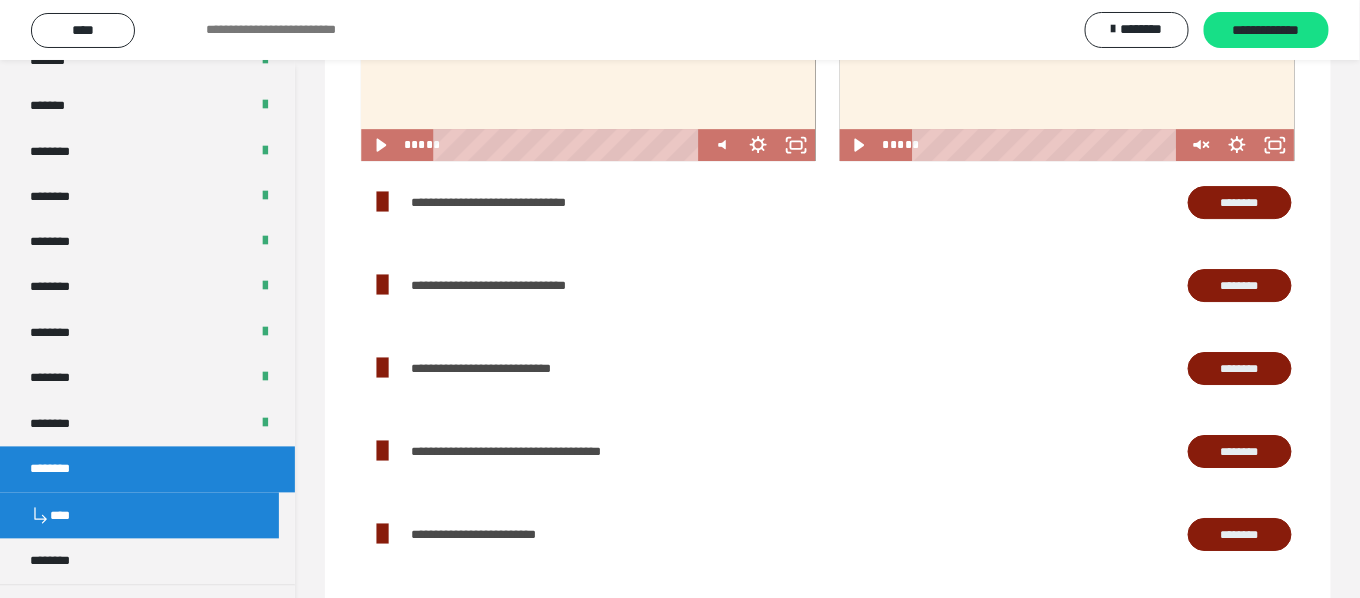 click on "********" at bounding box center (1240, 202) 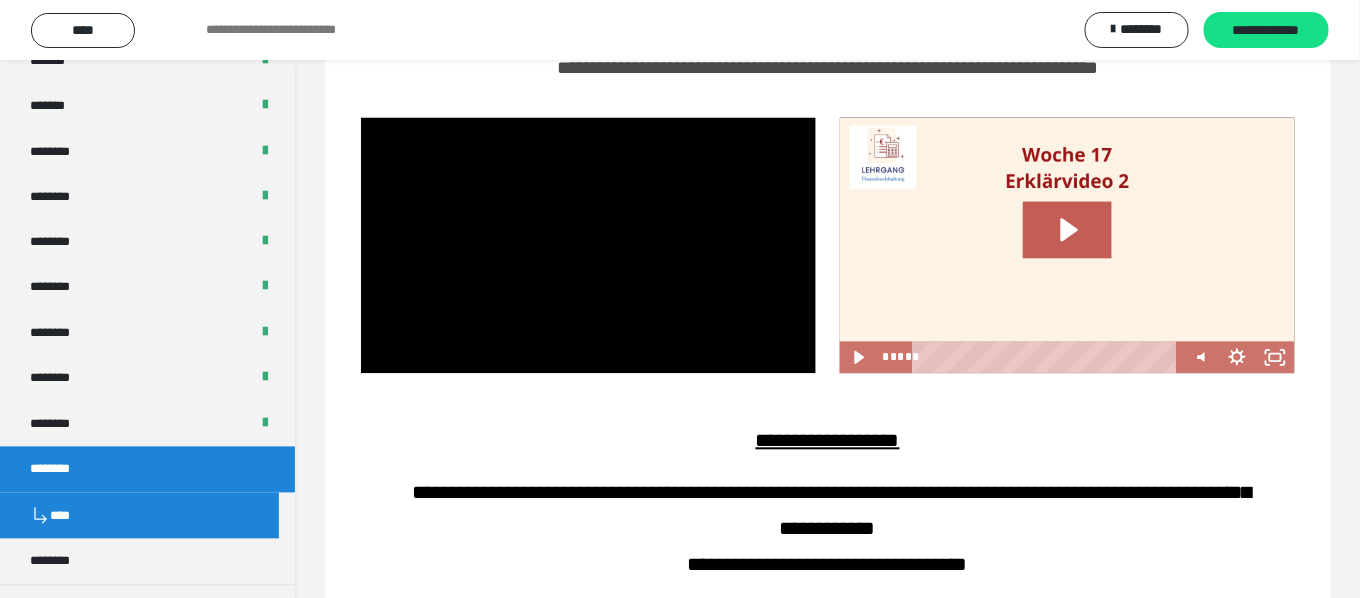 scroll, scrollTop: 1155, scrollLeft: 0, axis: vertical 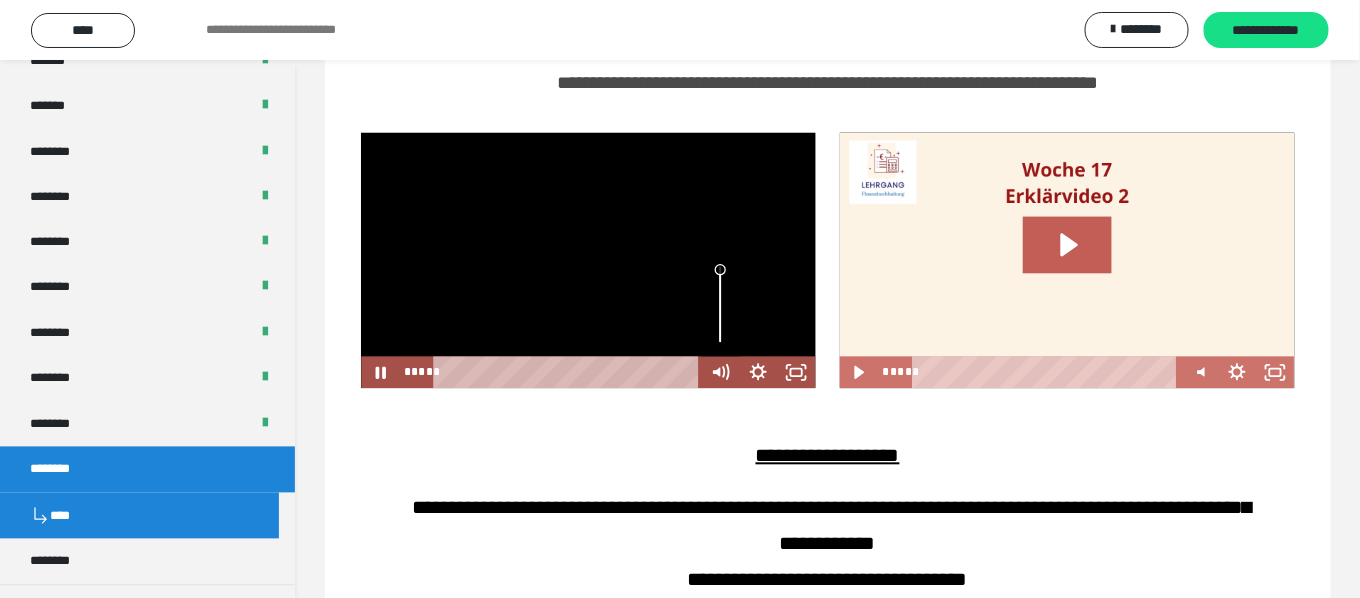 click at bounding box center [721, 305] 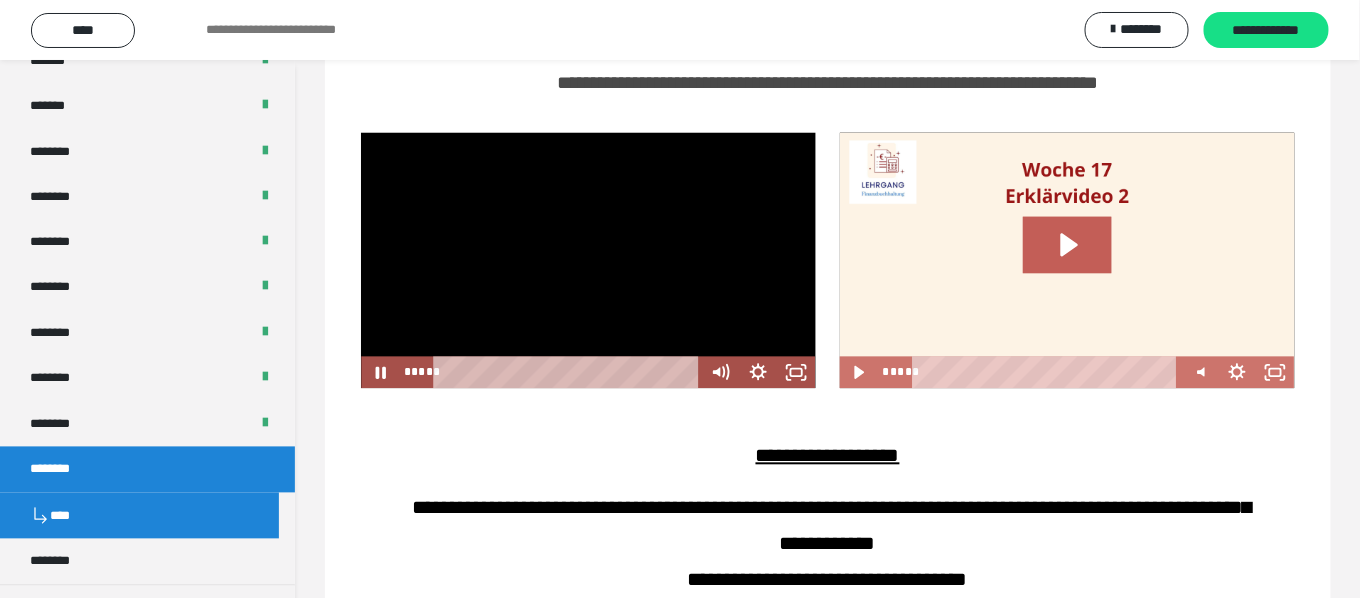 click at bounding box center (588, 261) 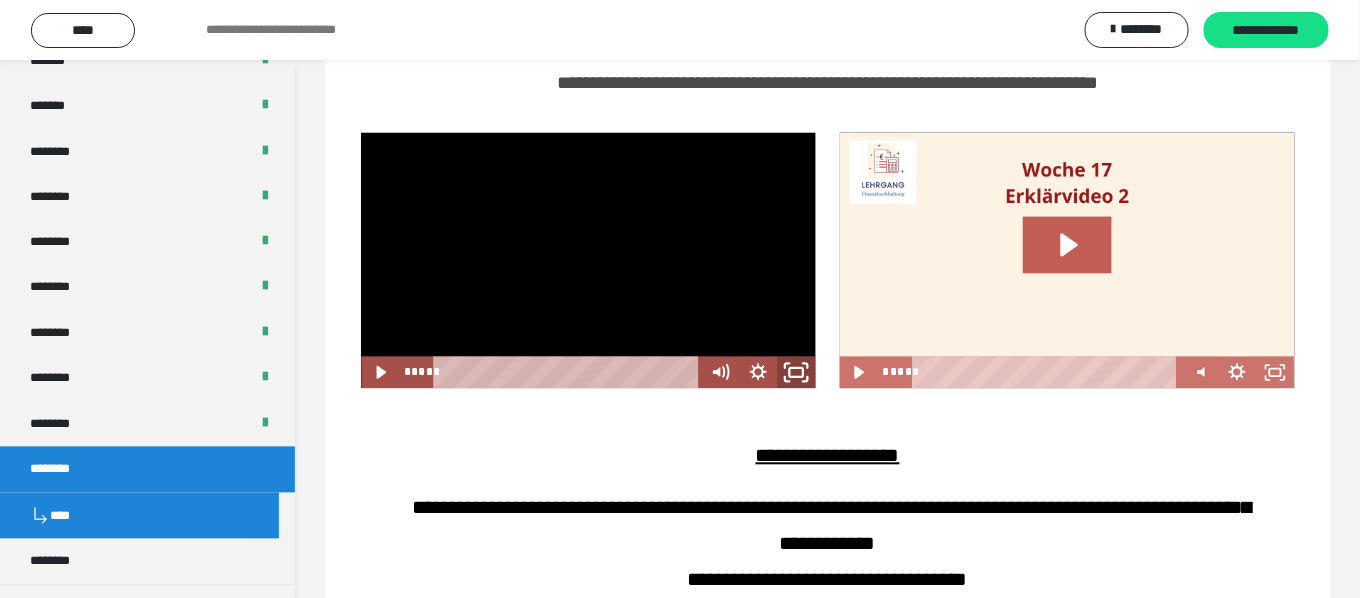 click 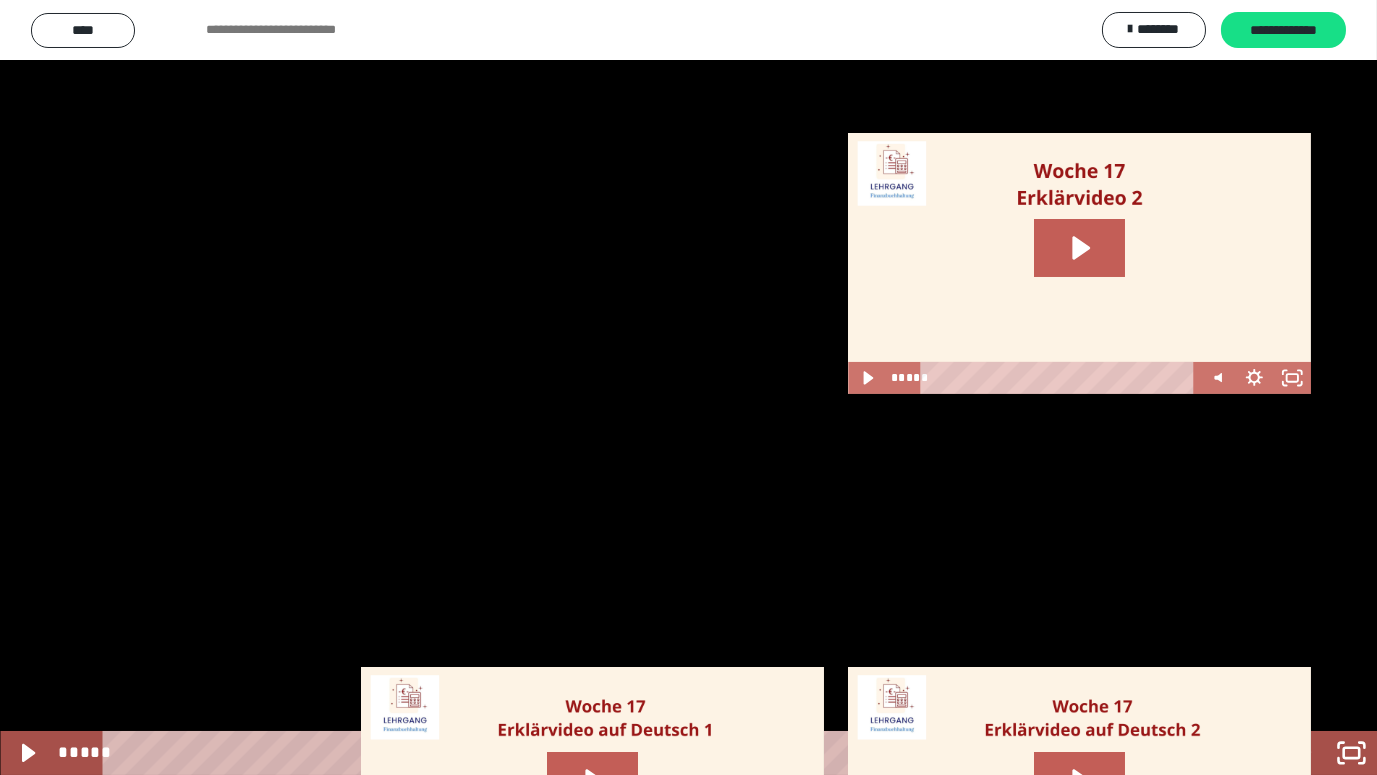 click at bounding box center (688, 387) 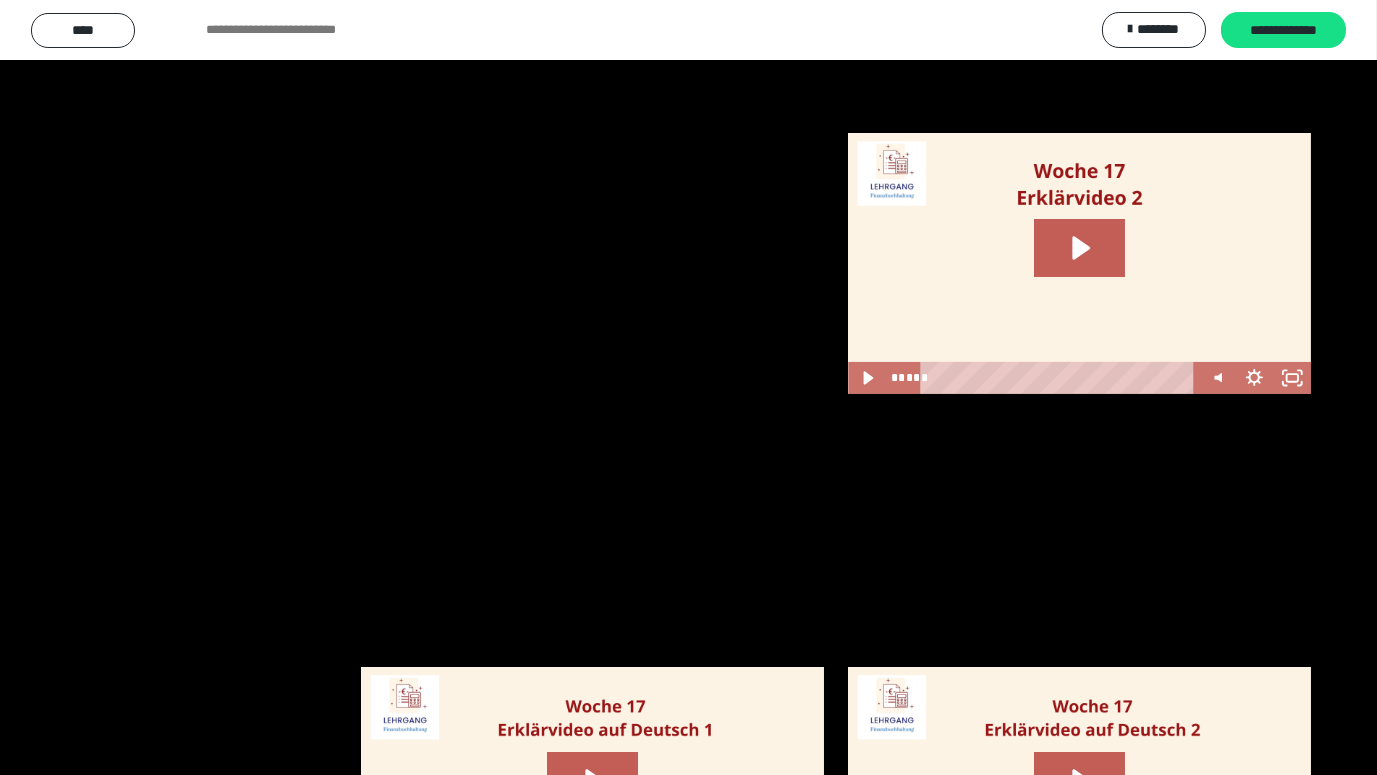 click at bounding box center (0, 0) 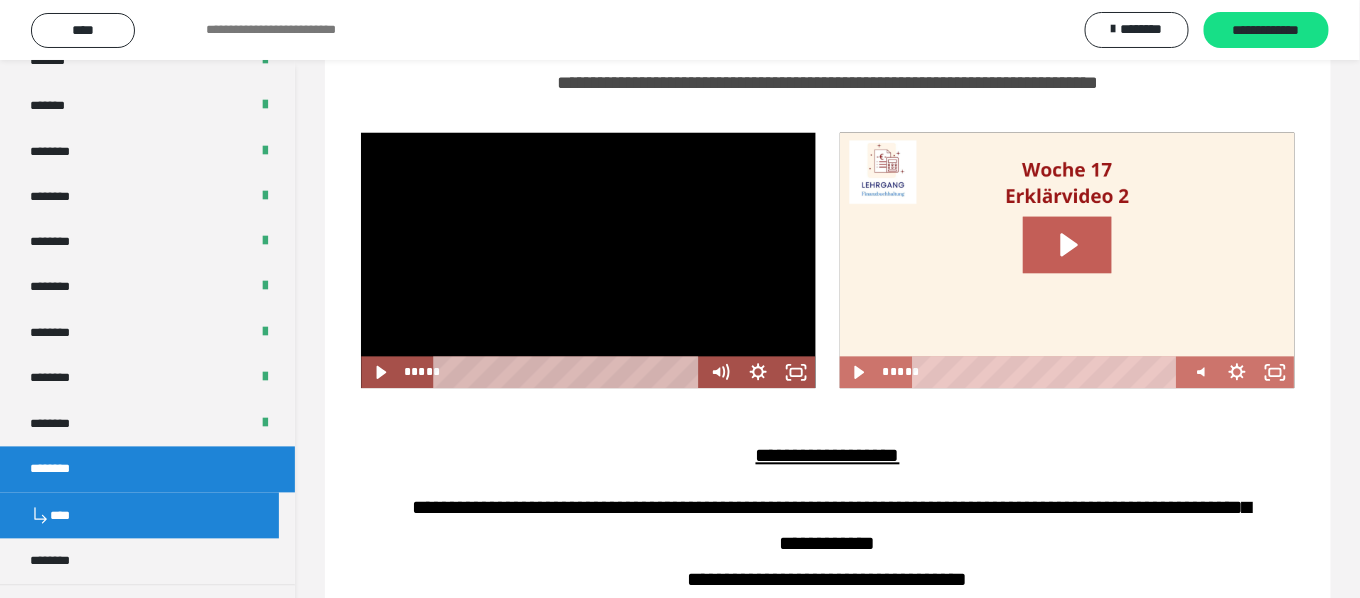 click at bounding box center [588, 261] 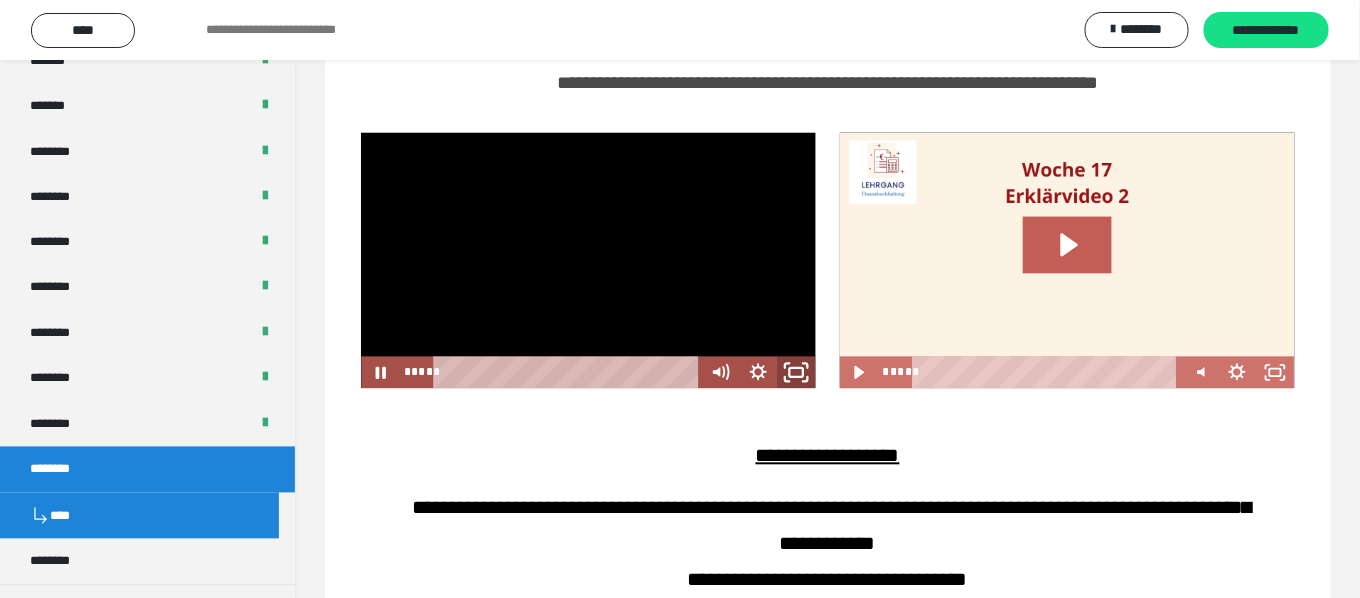 click 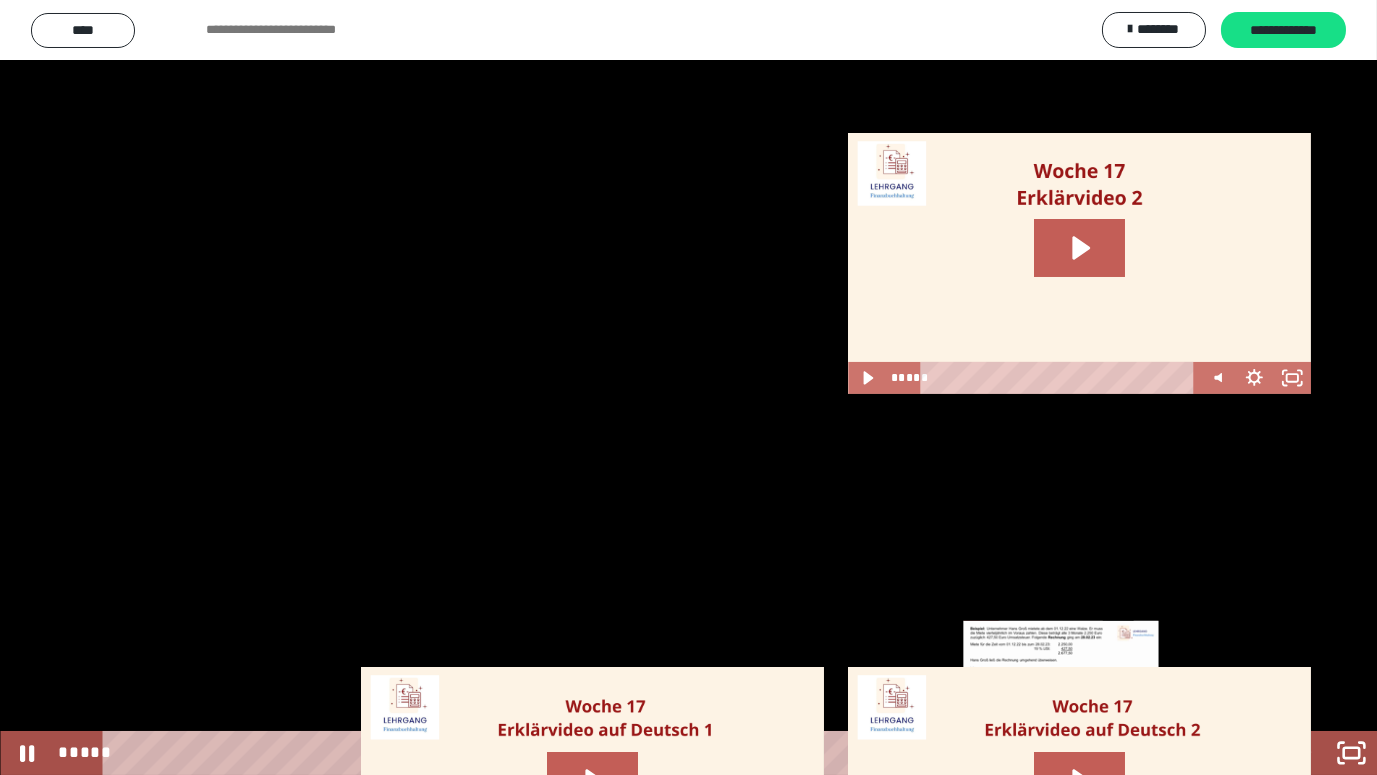 click on "*****" at bounding box center [665, 753] 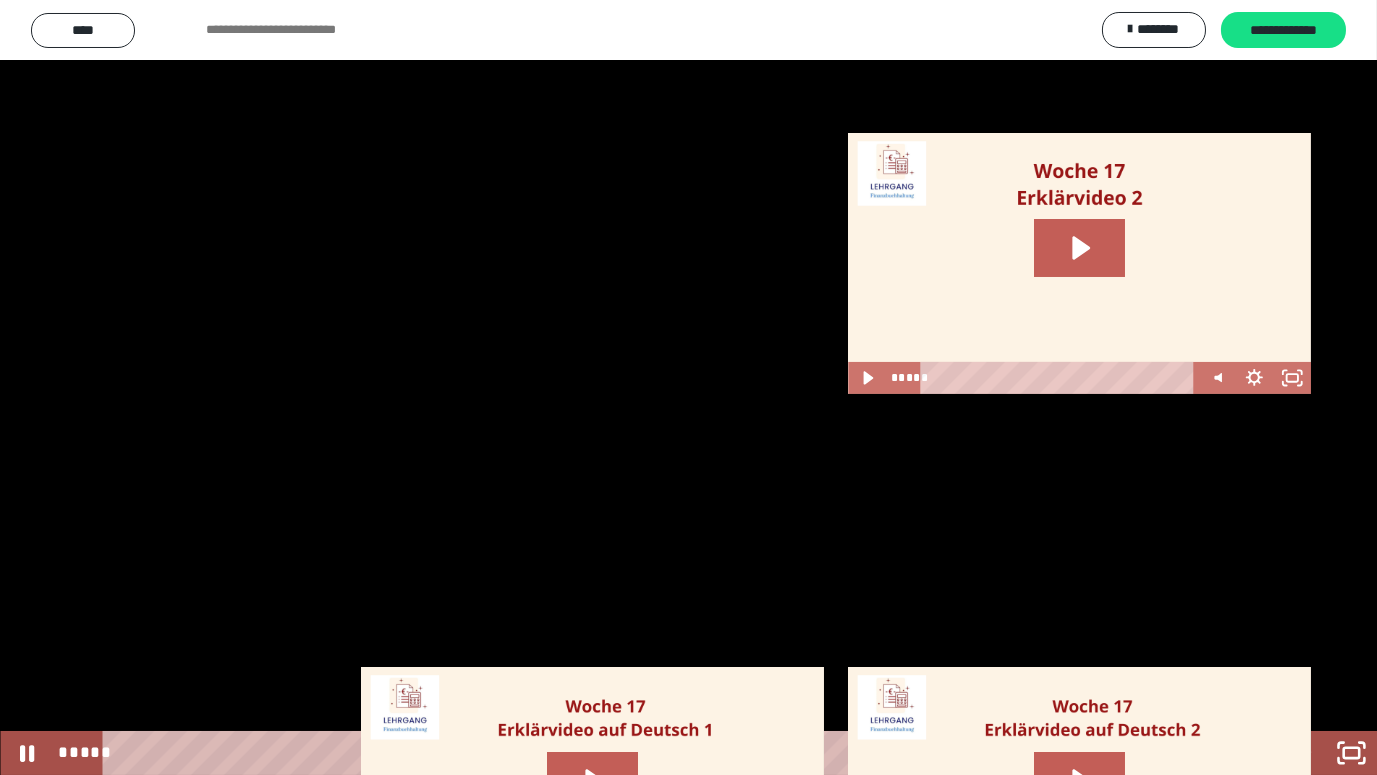 click at bounding box center (688, 387) 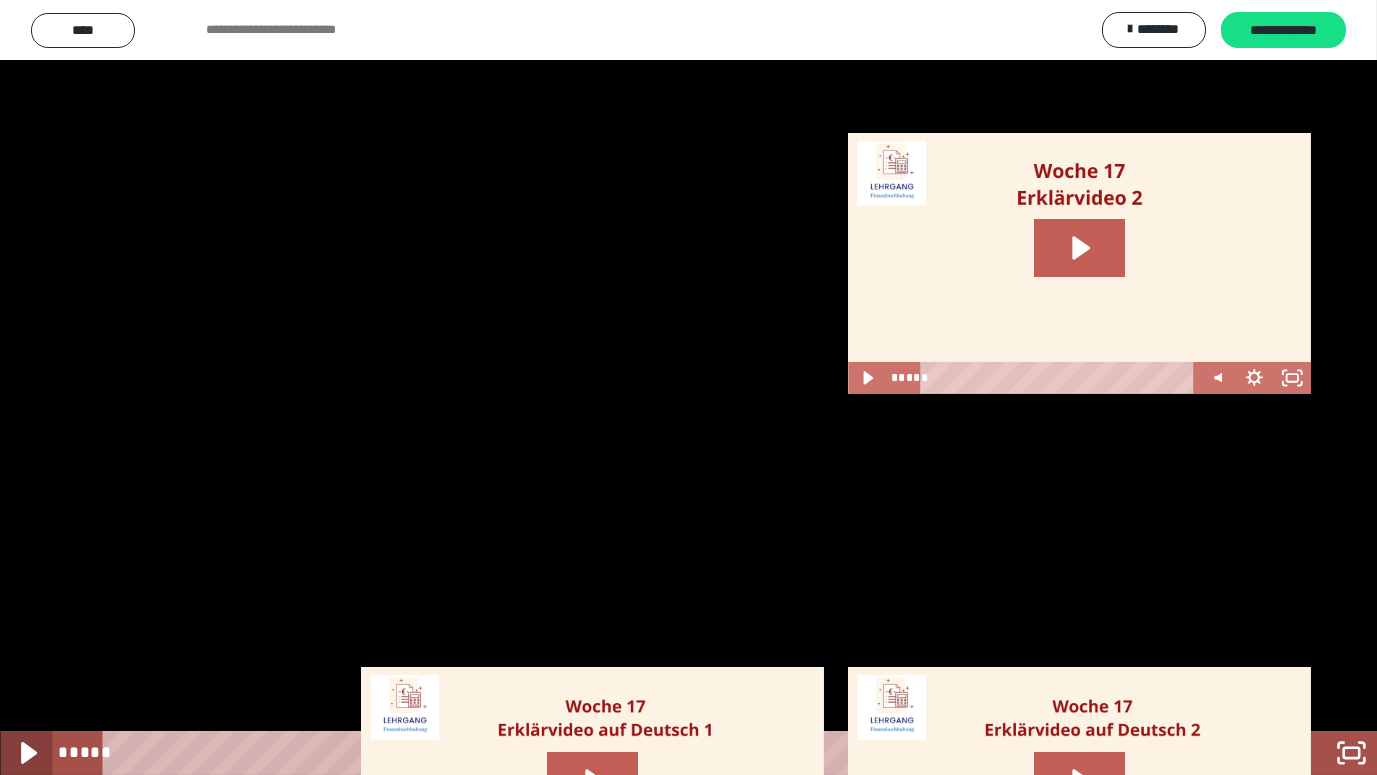 click 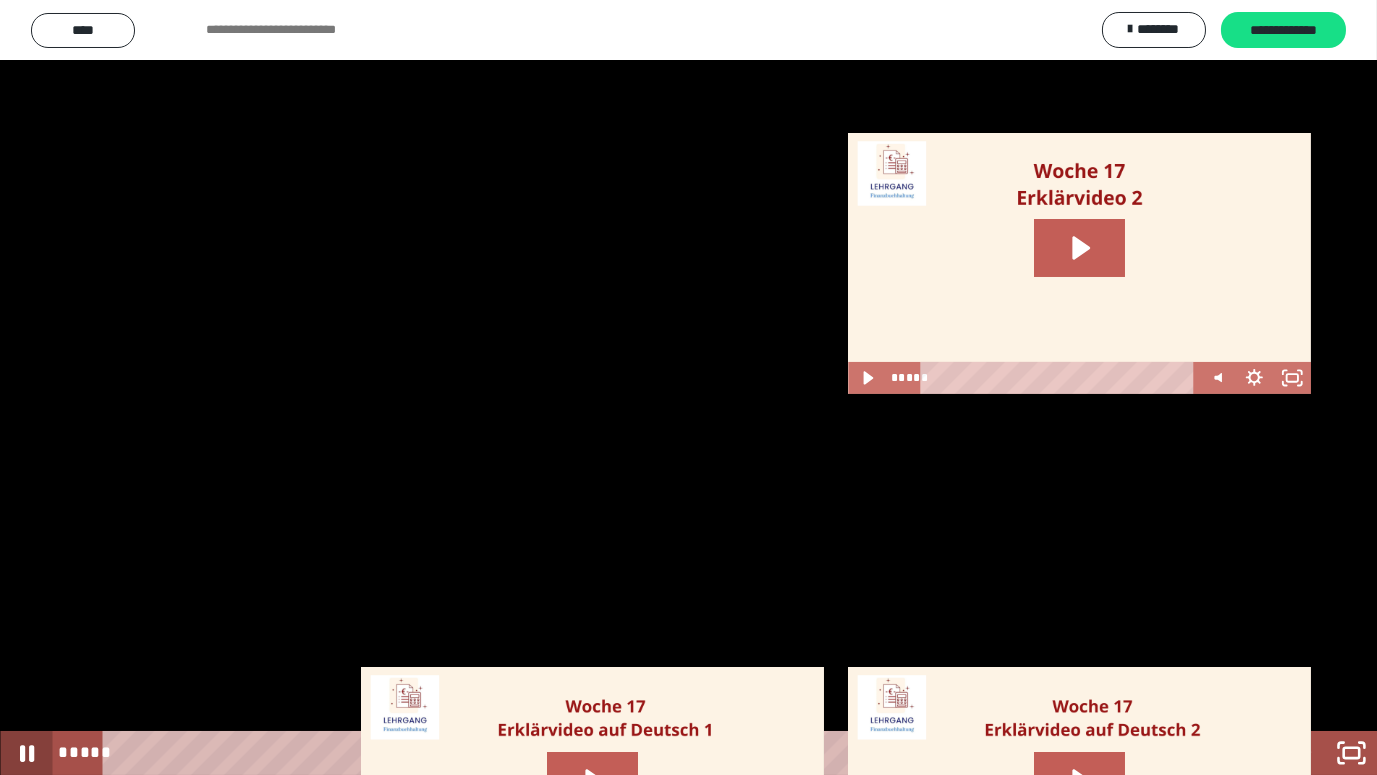 type 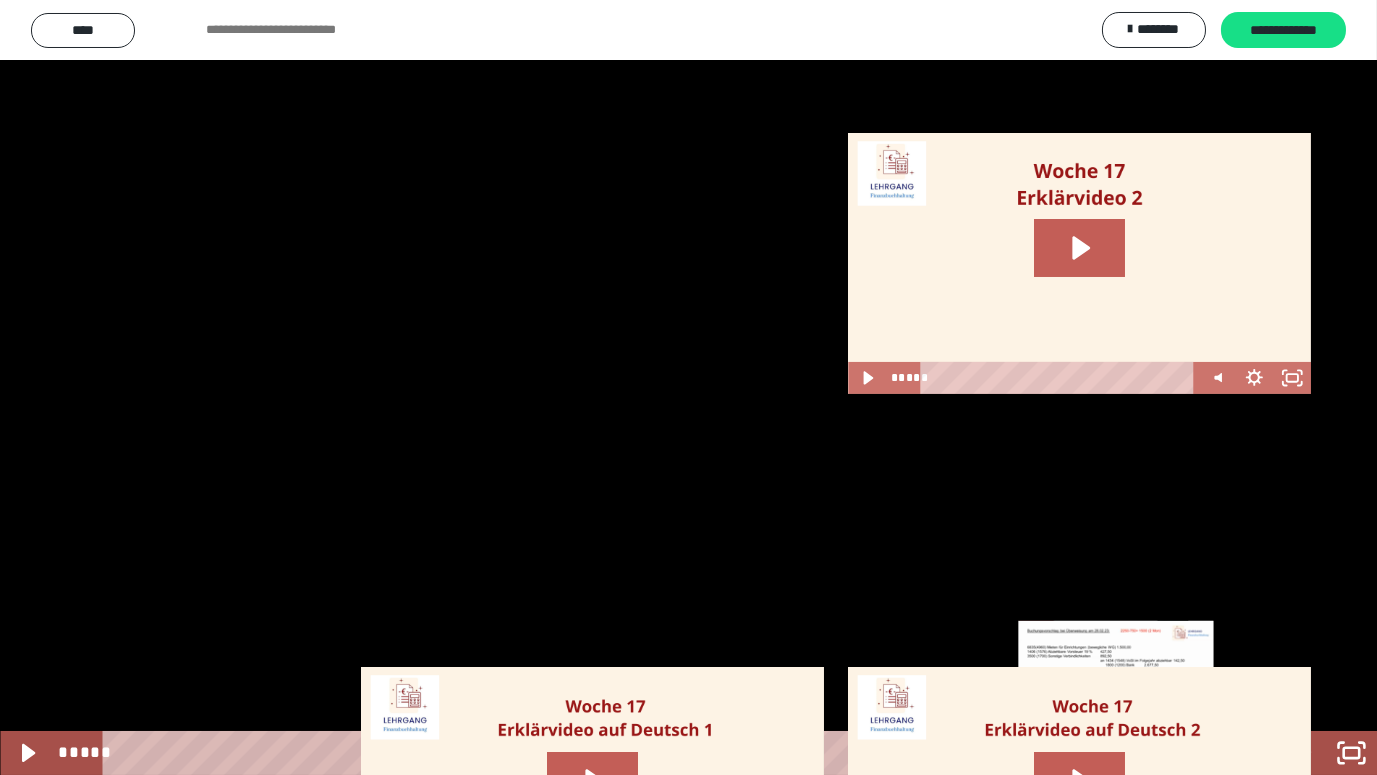 click on "*****" at bounding box center (665, 753) 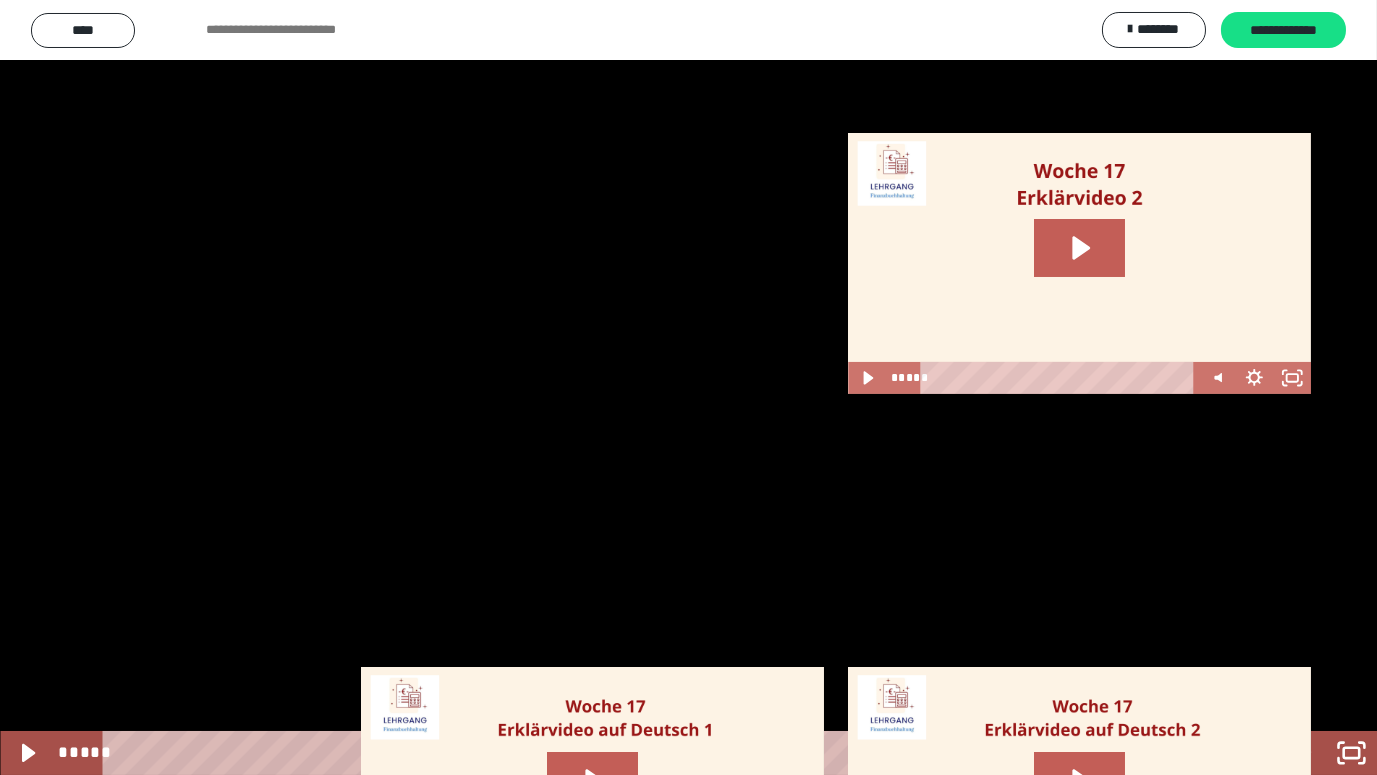 click at bounding box center (688, 387) 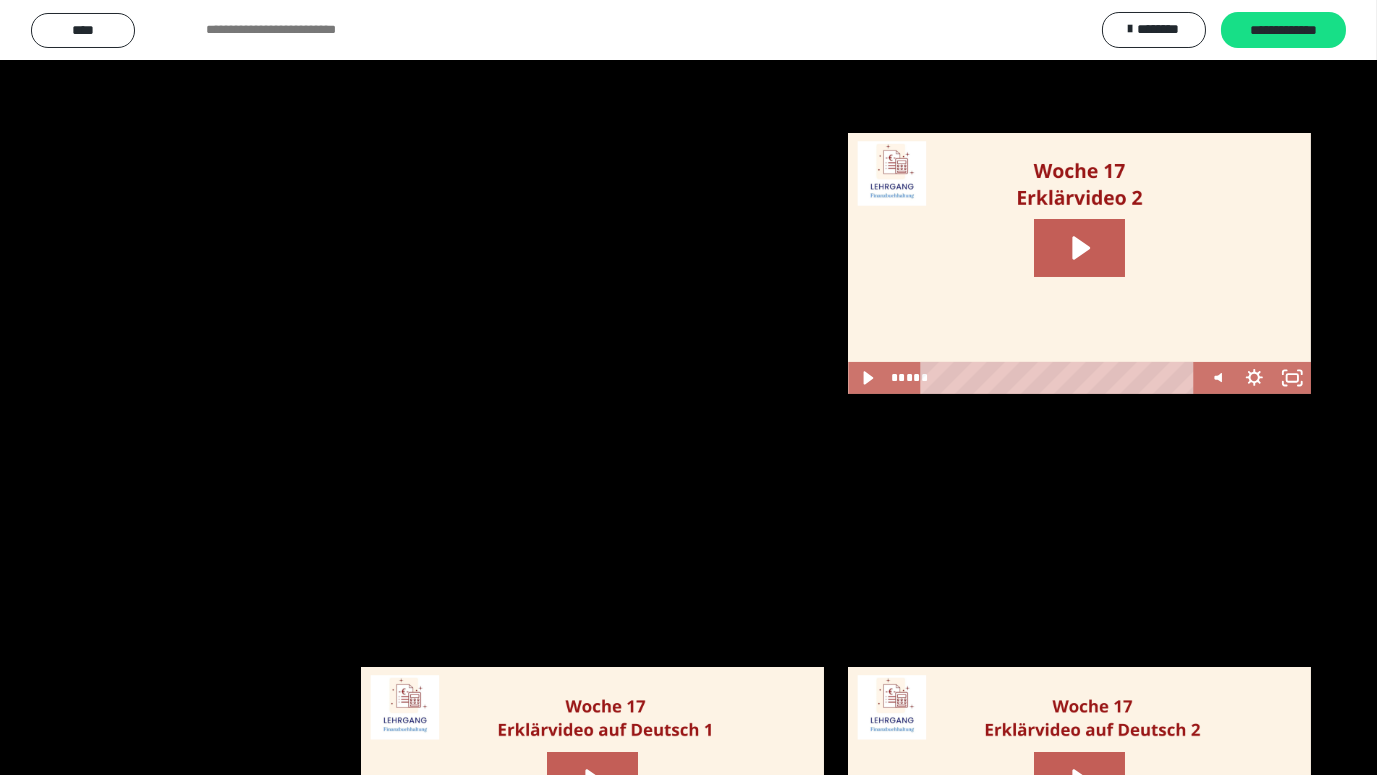 click at bounding box center [0, 0] 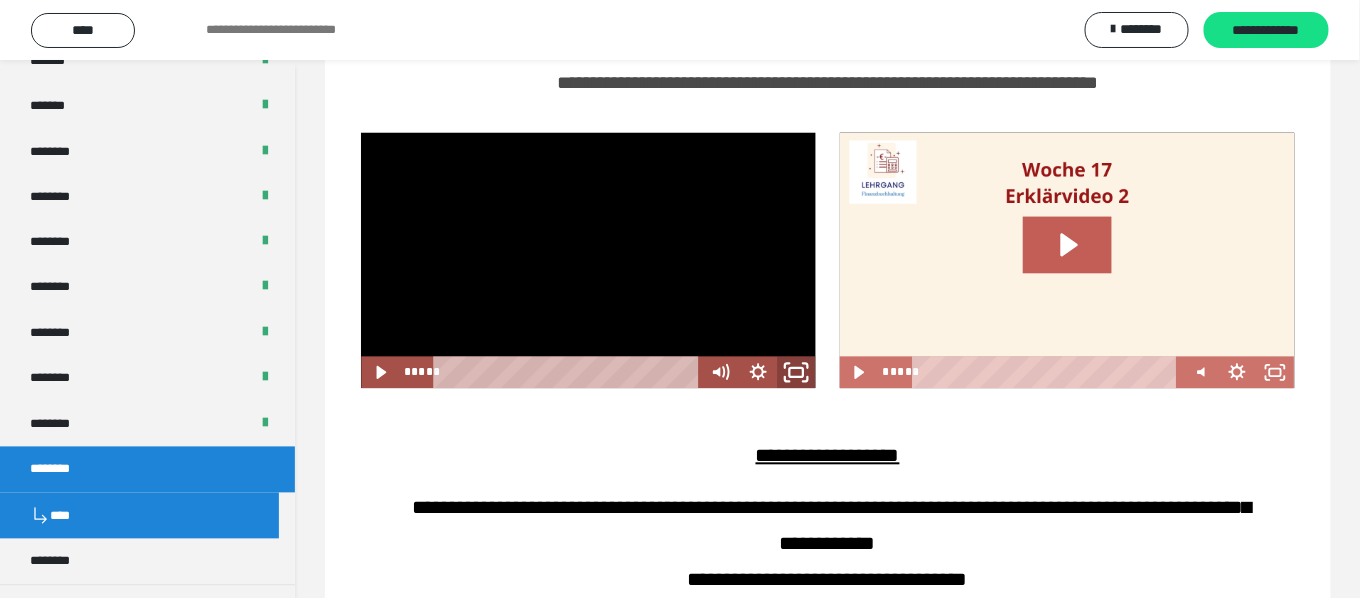 click 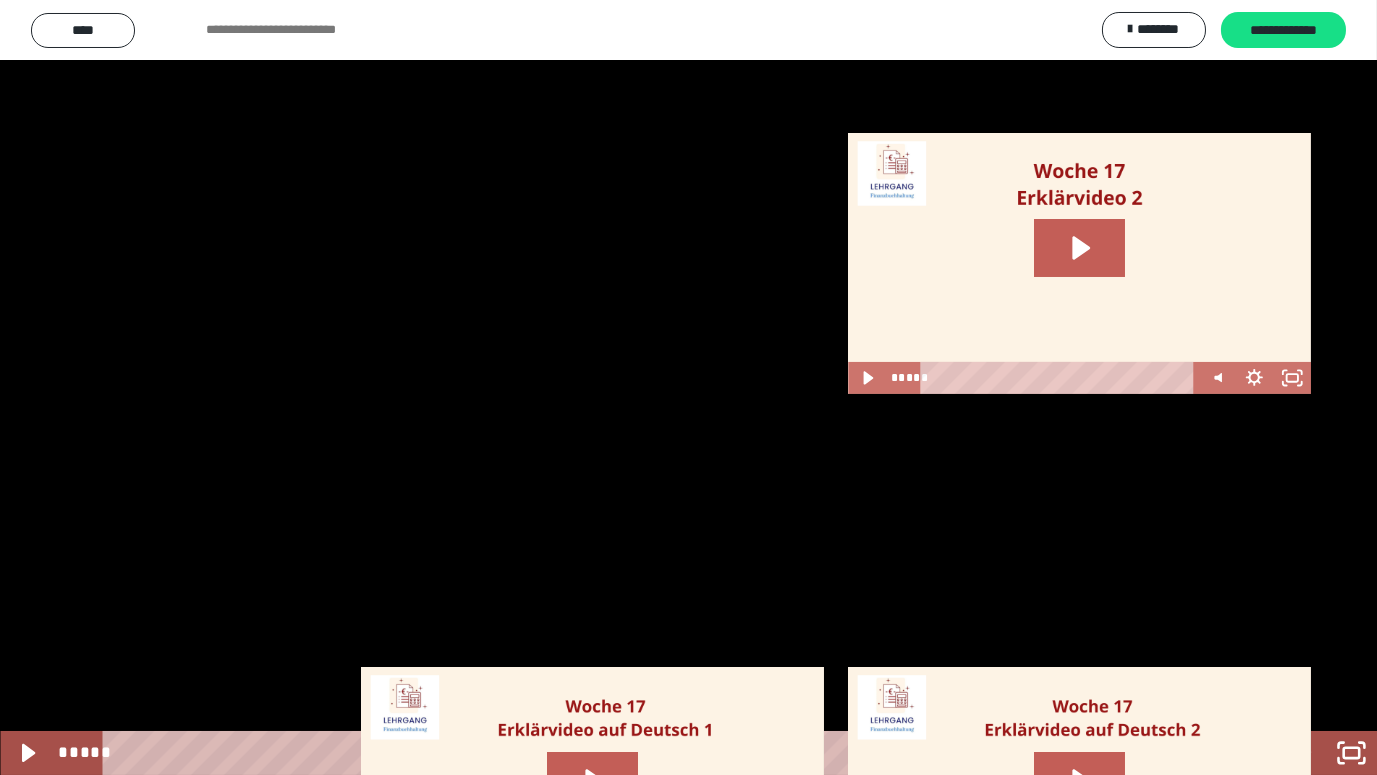 click at bounding box center (688, 387) 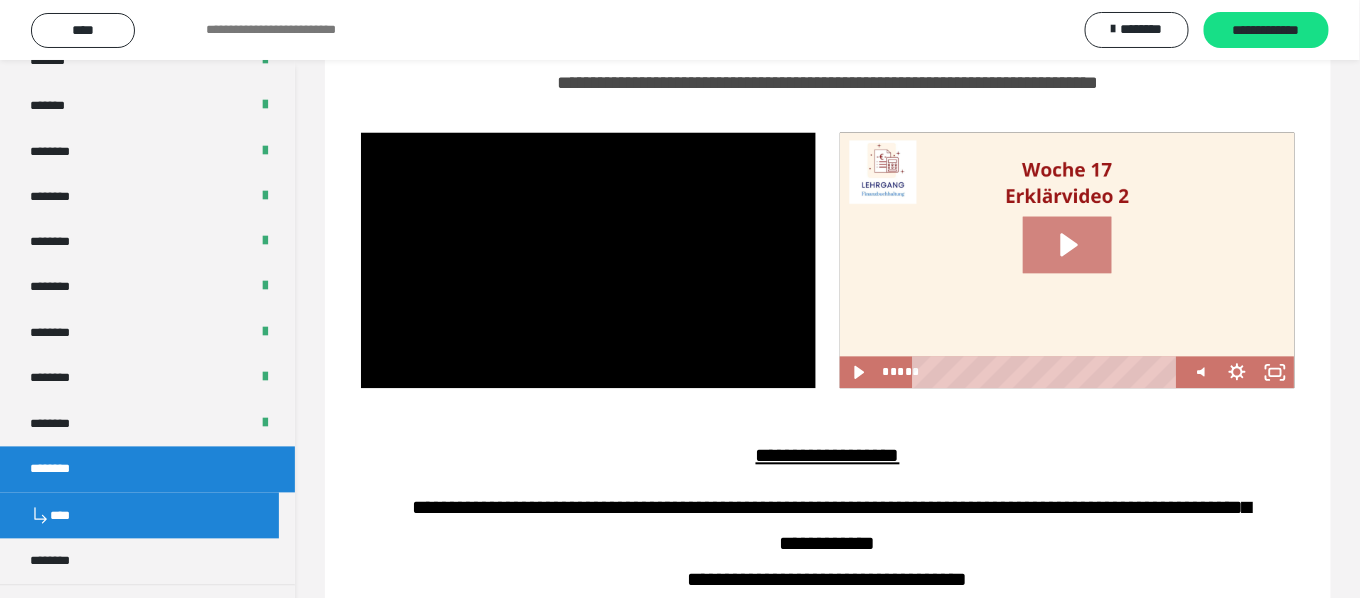 click 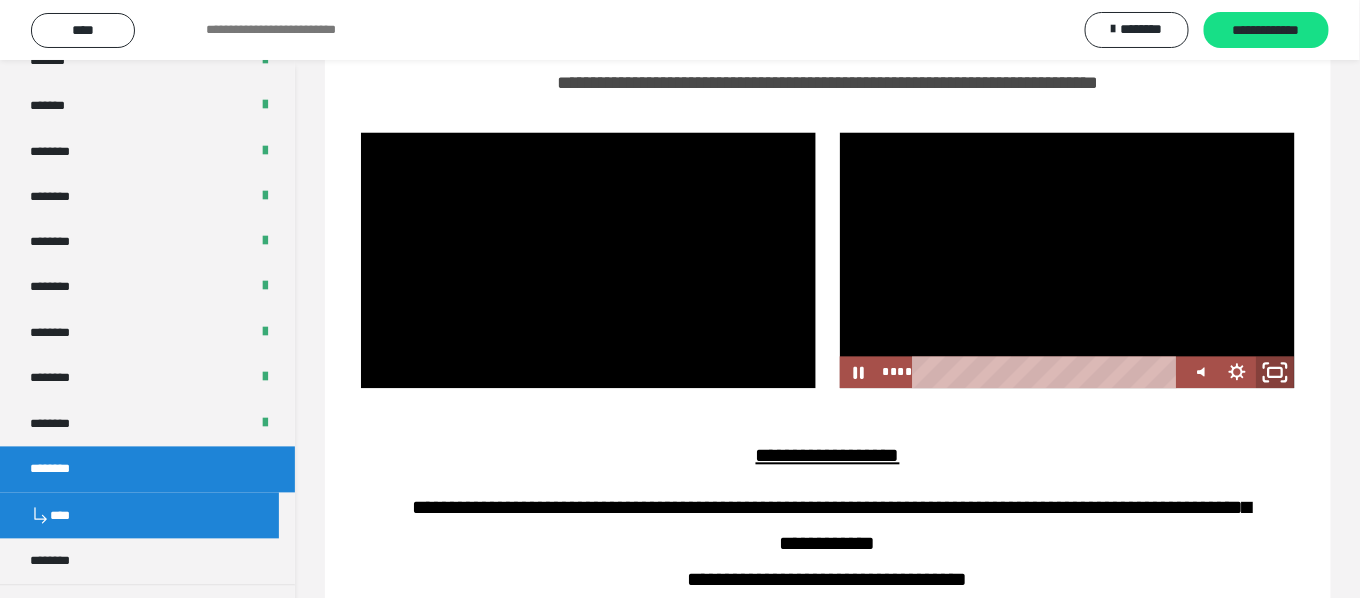 click 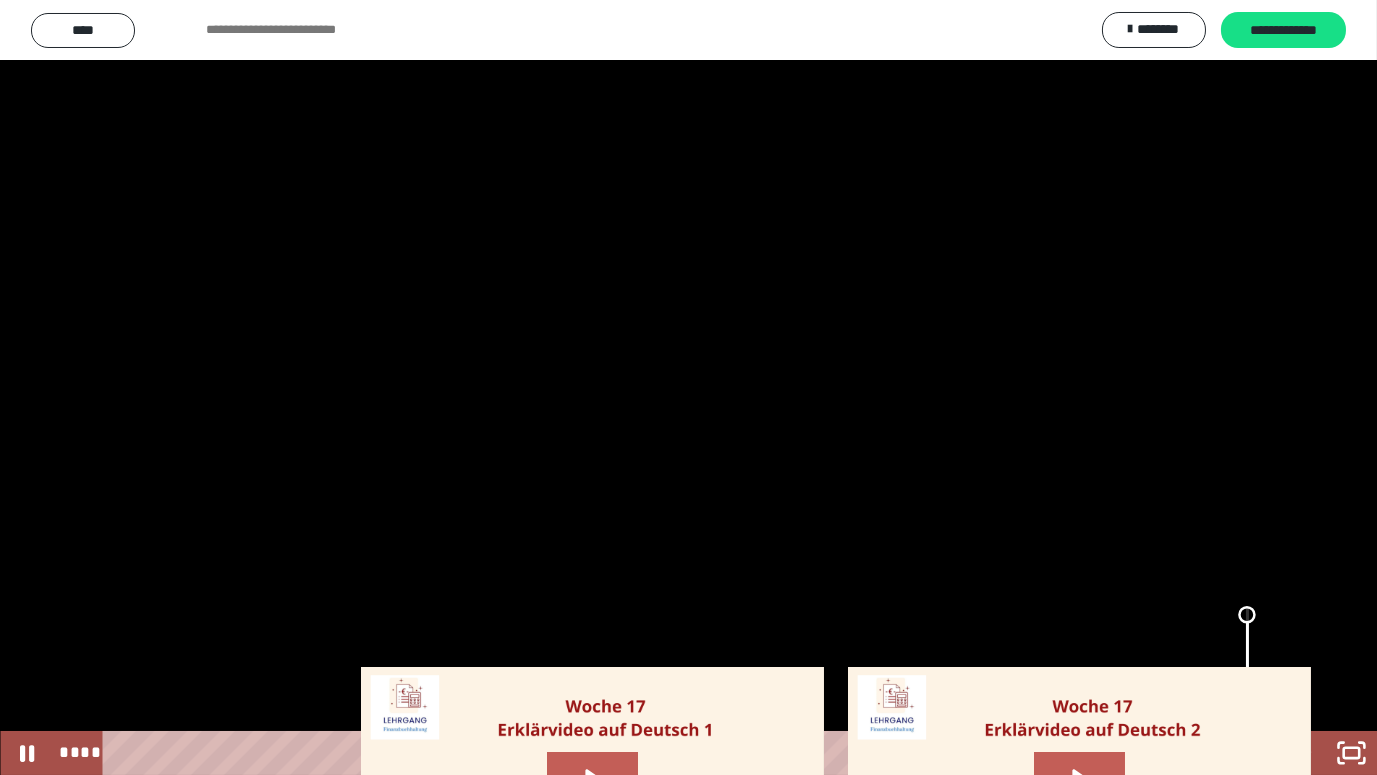click at bounding box center [1247, 659] 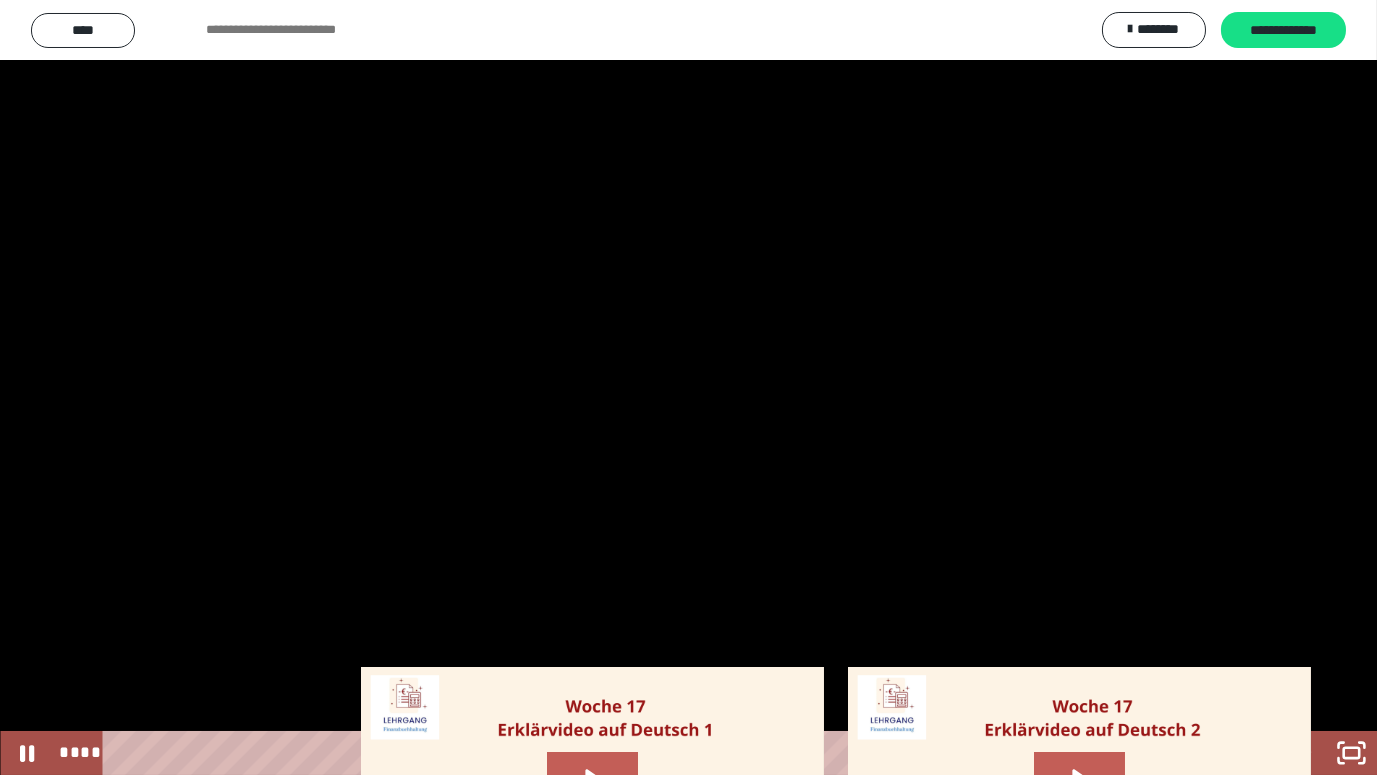 click at bounding box center (688, 387) 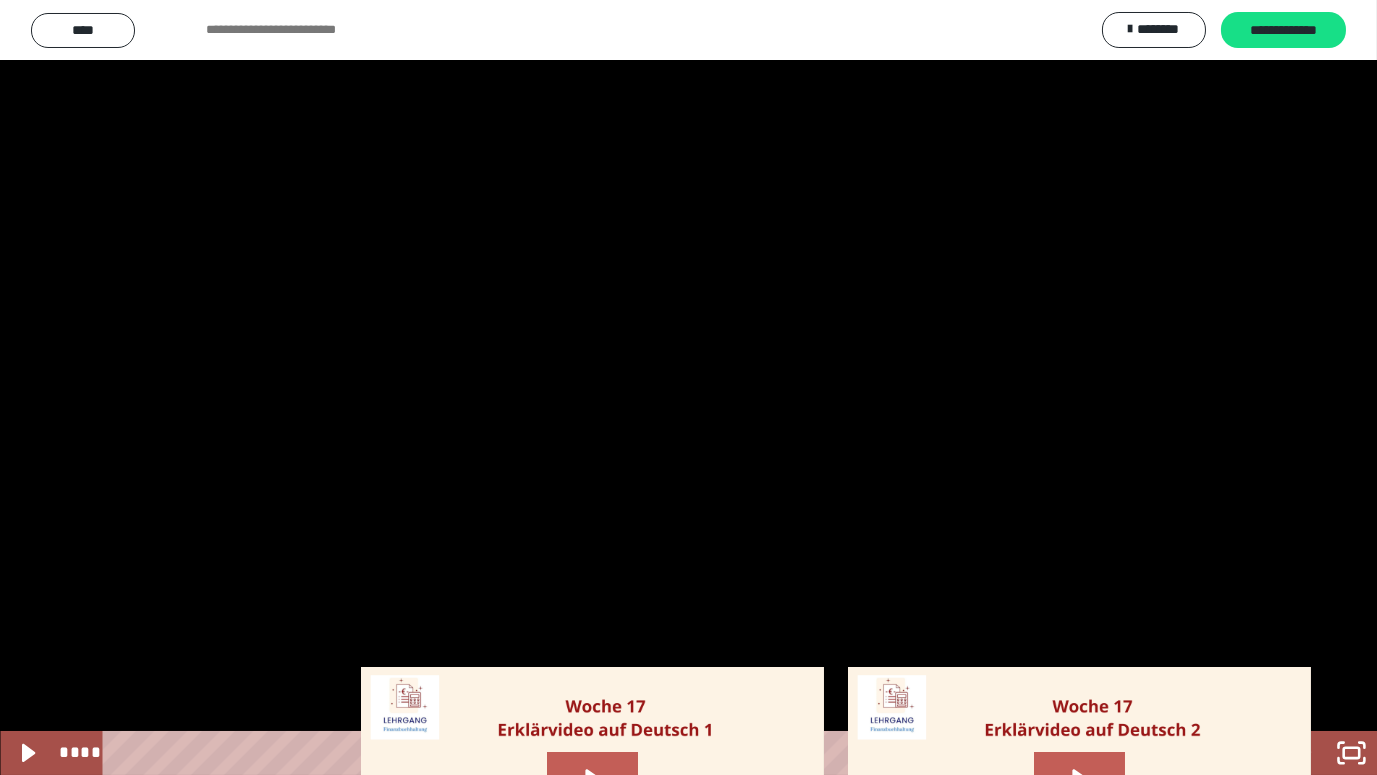 type 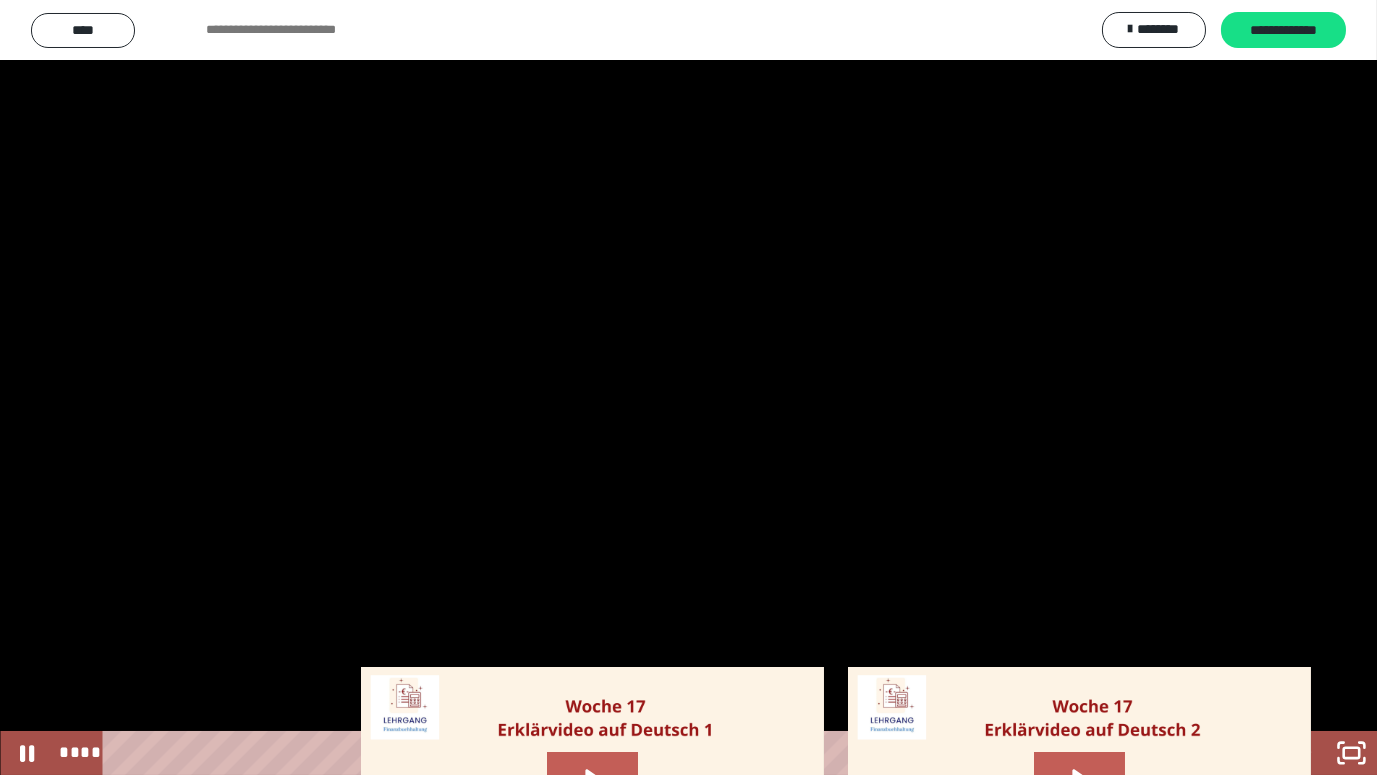 click at bounding box center [688, 387] 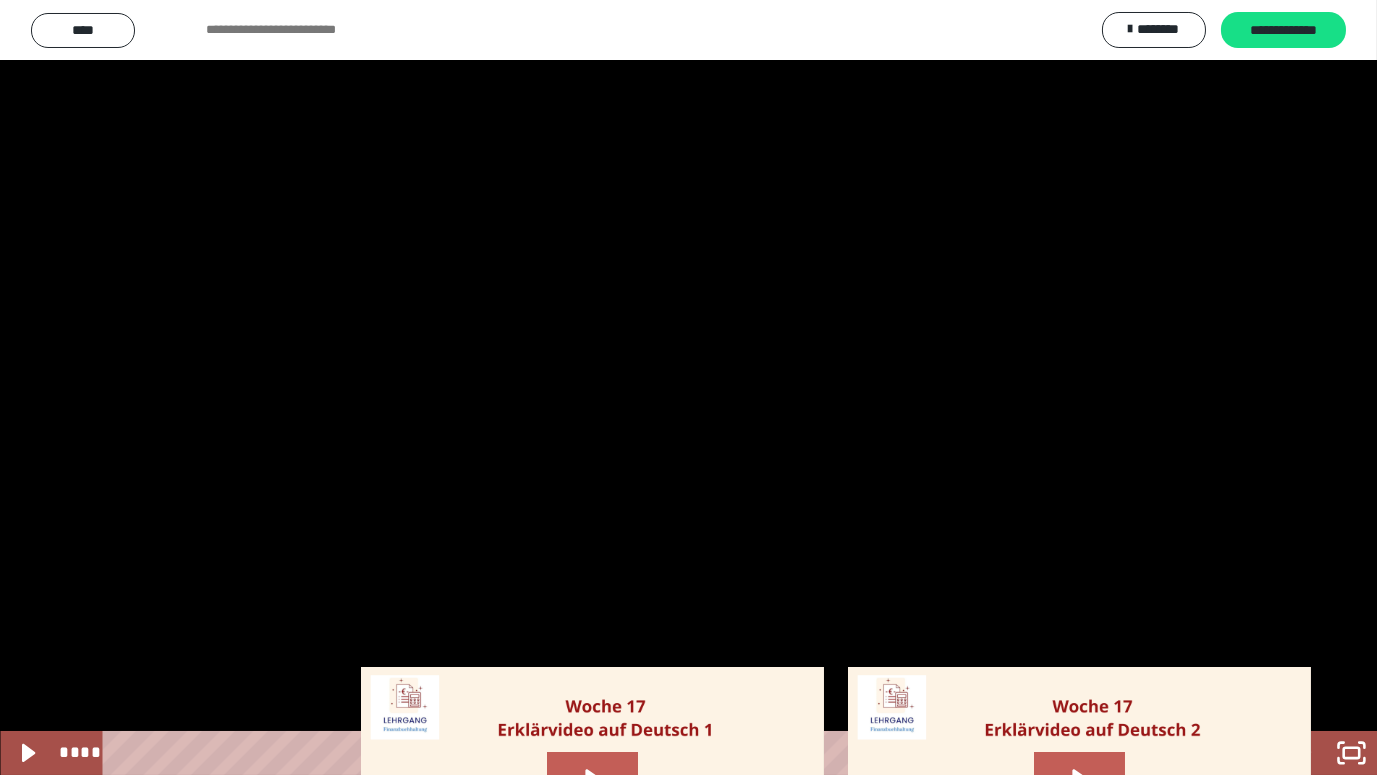 click at bounding box center (688, 387) 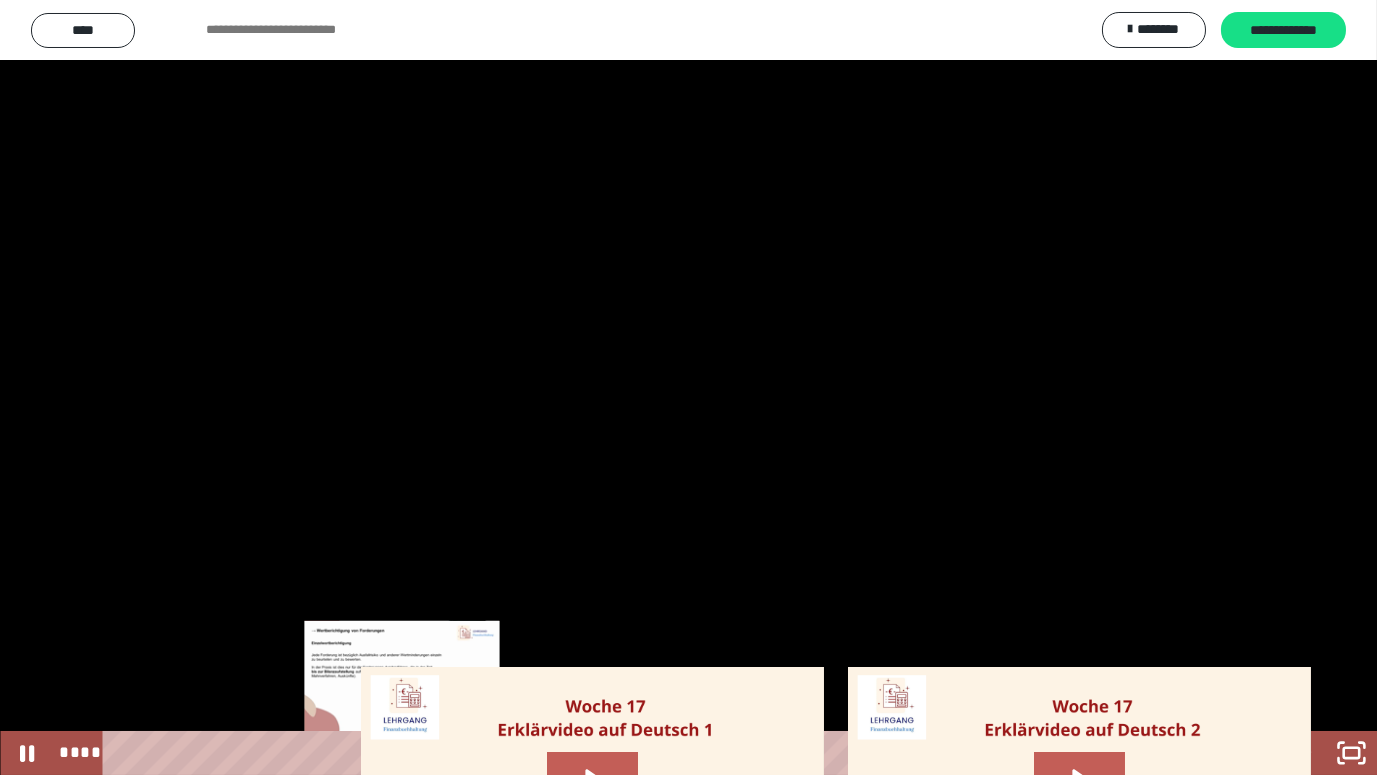 click on "****" at bounding box center (665, 753) 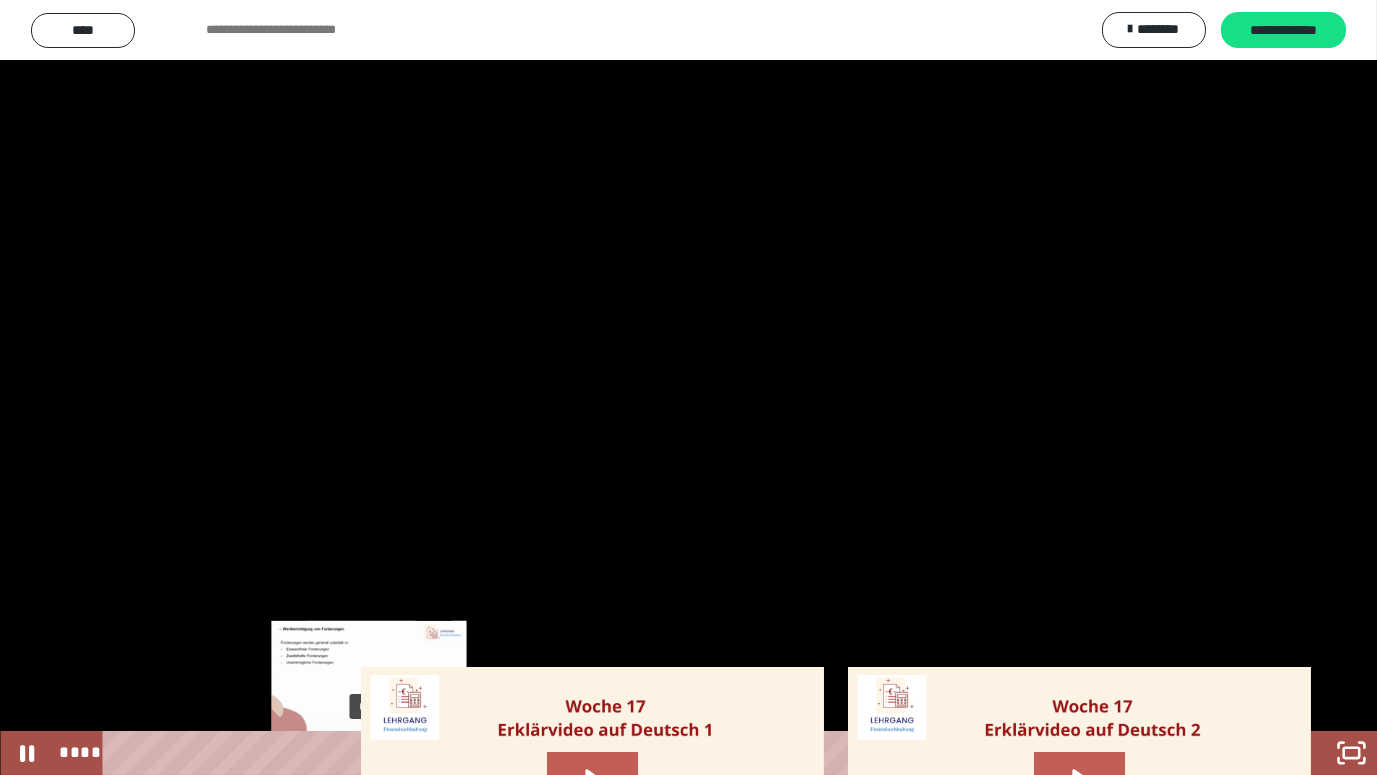 click on "****" at bounding box center [665, 753] 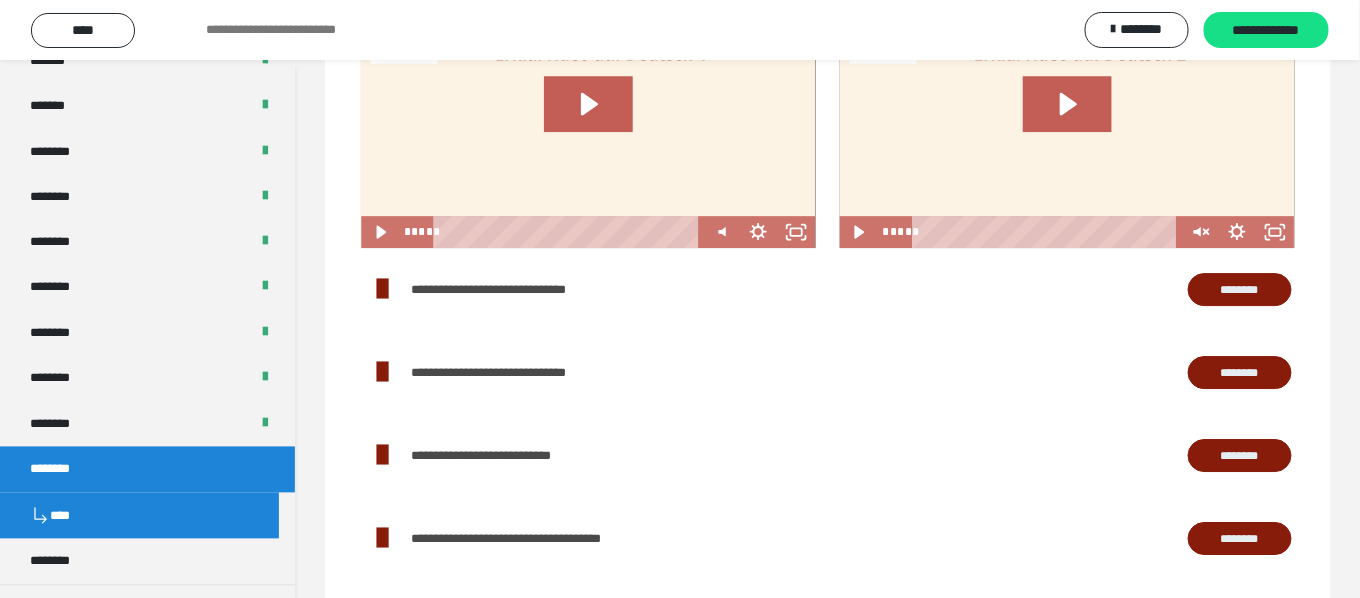 scroll, scrollTop: 1705, scrollLeft: 0, axis: vertical 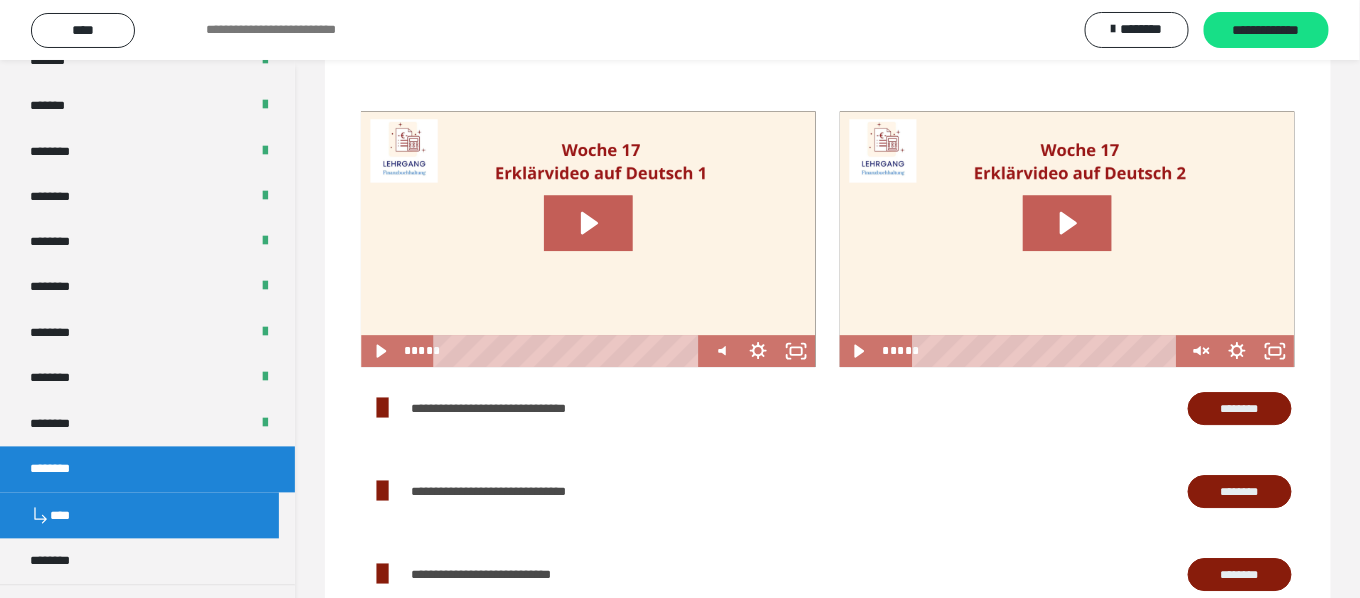 click on "********" at bounding box center [1240, 408] 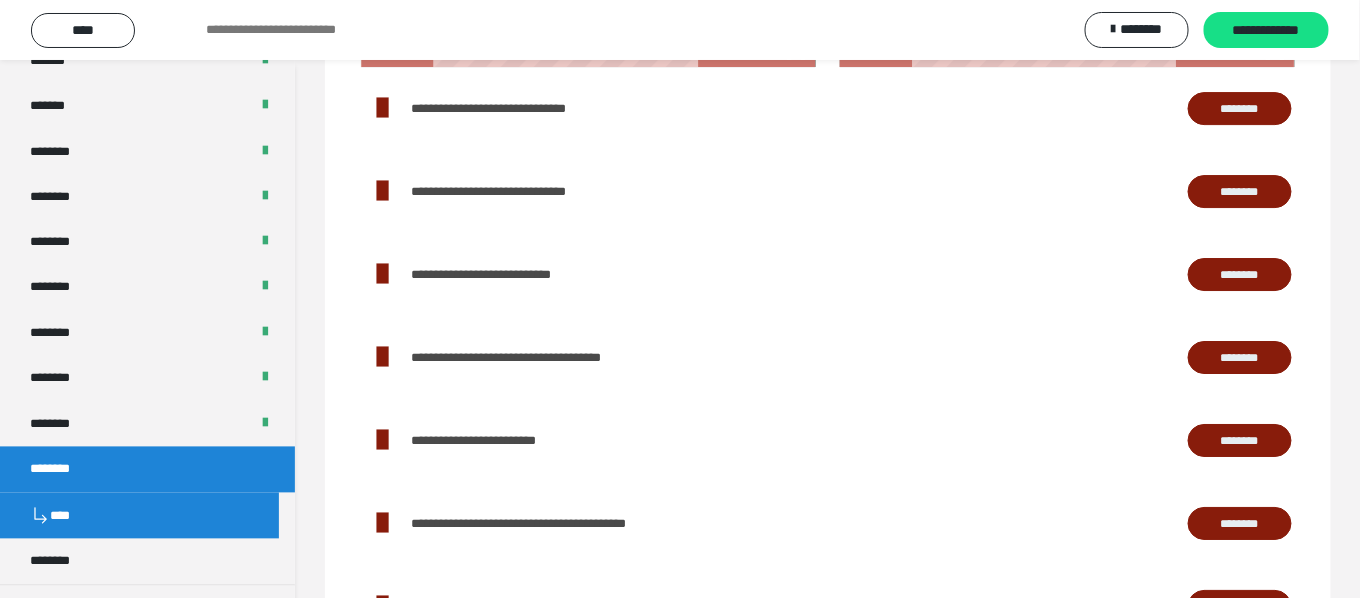 scroll, scrollTop: 2038, scrollLeft: 0, axis: vertical 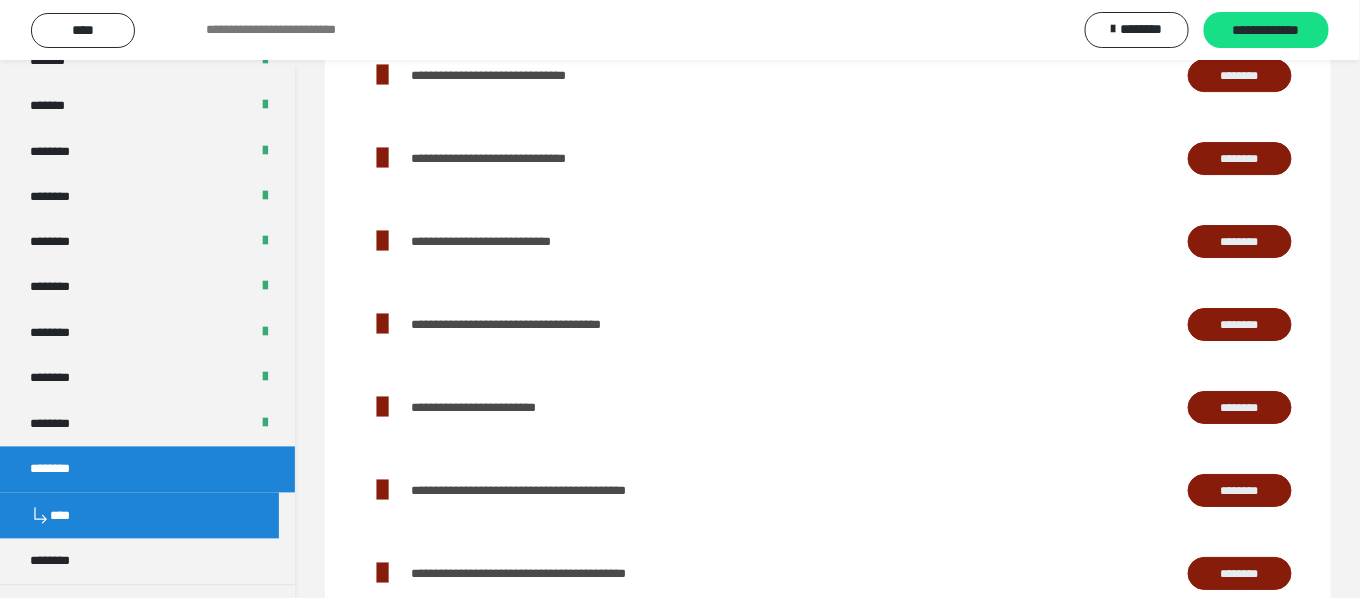 click on "********" at bounding box center (1240, 324) 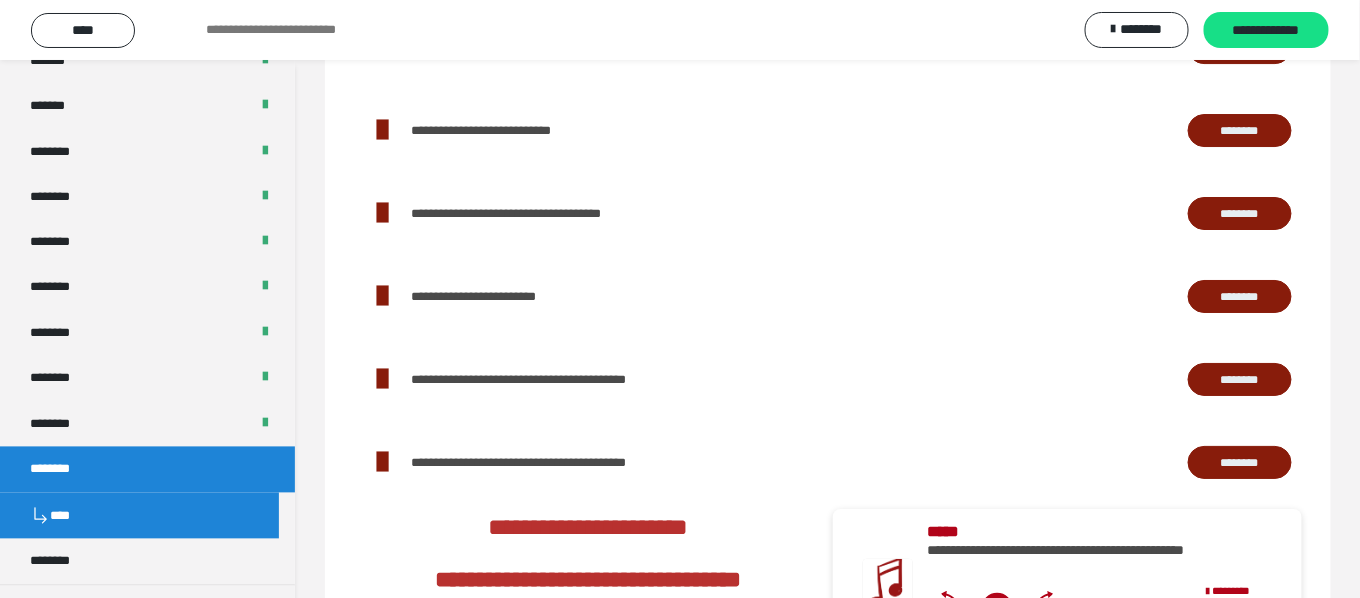 click on "********" at bounding box center [1240, 379] 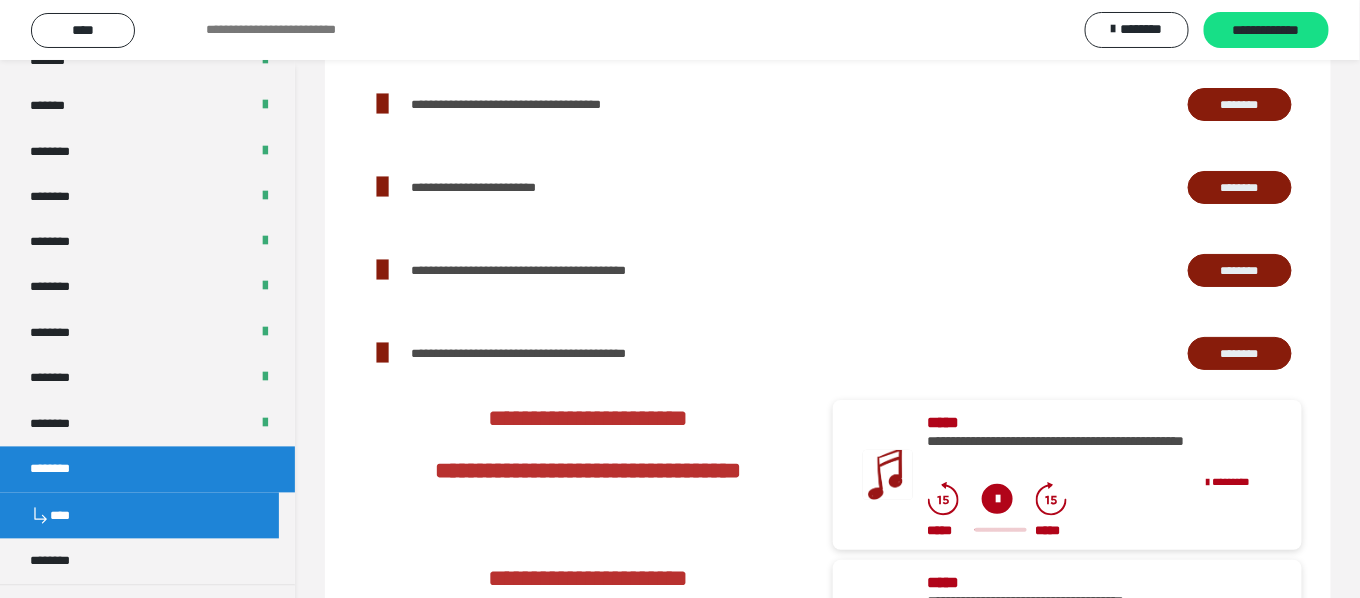 scroll, scrollTop: 2483, scrollLeft: 0, axis: vertical 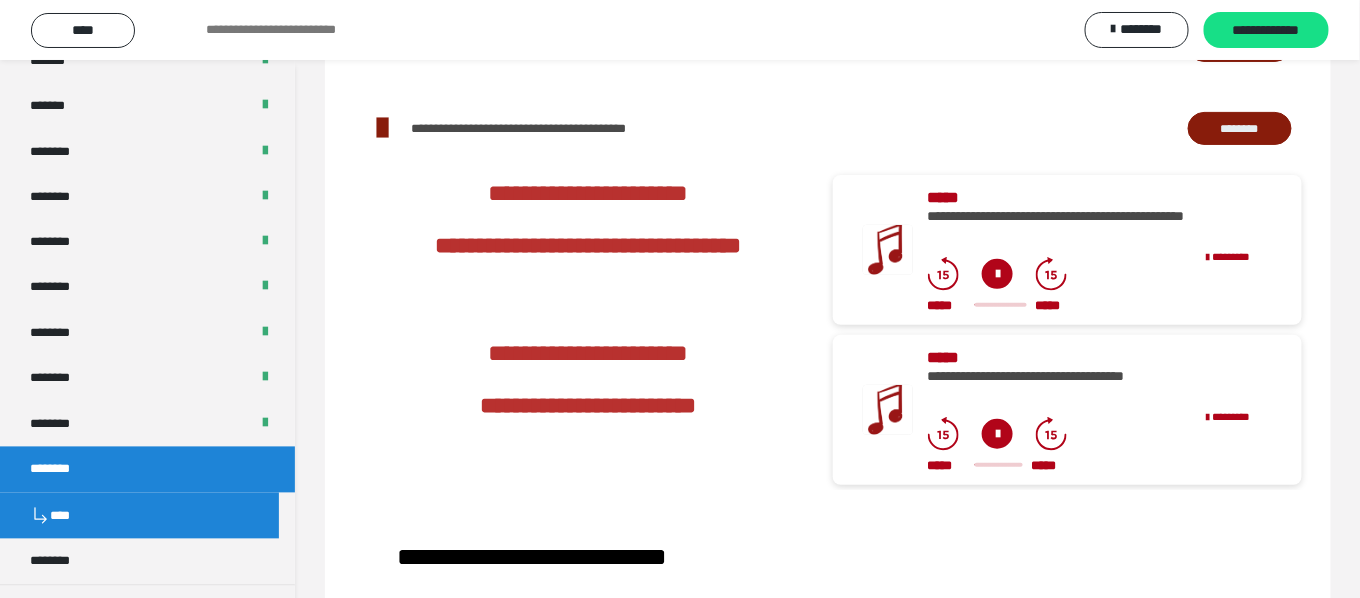 click on "********" at bounding box center [1240, 128] 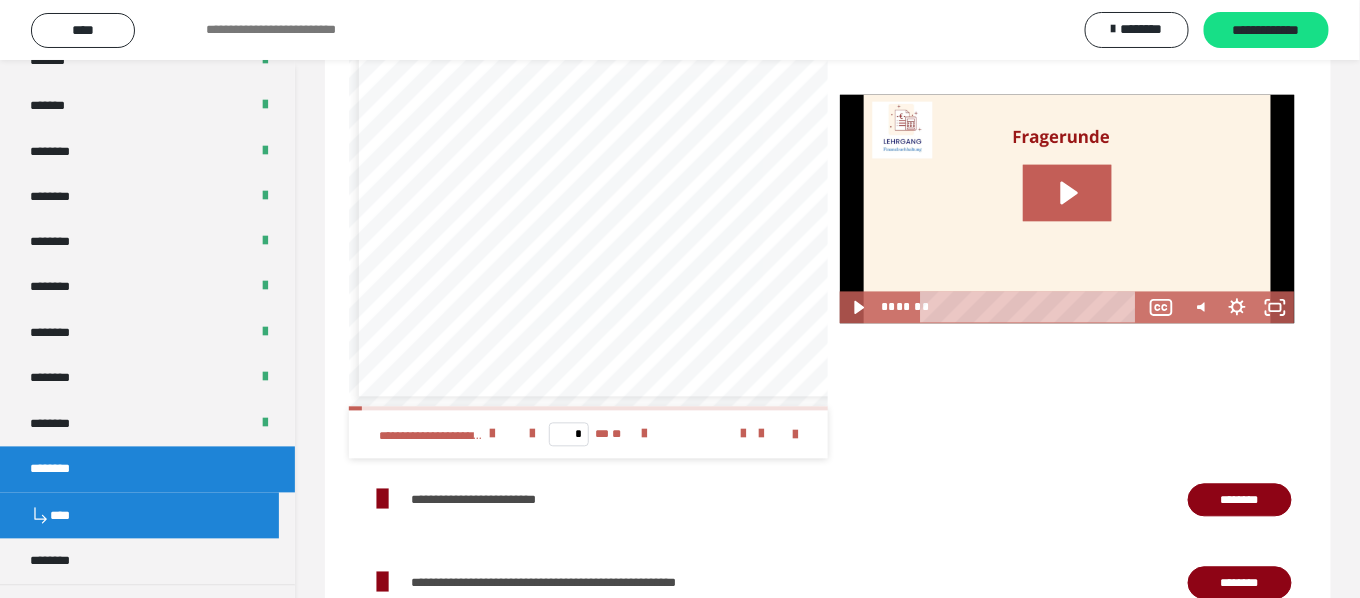scroll, scrollTop: 3816, scrollLeft: 0, axis: vertical 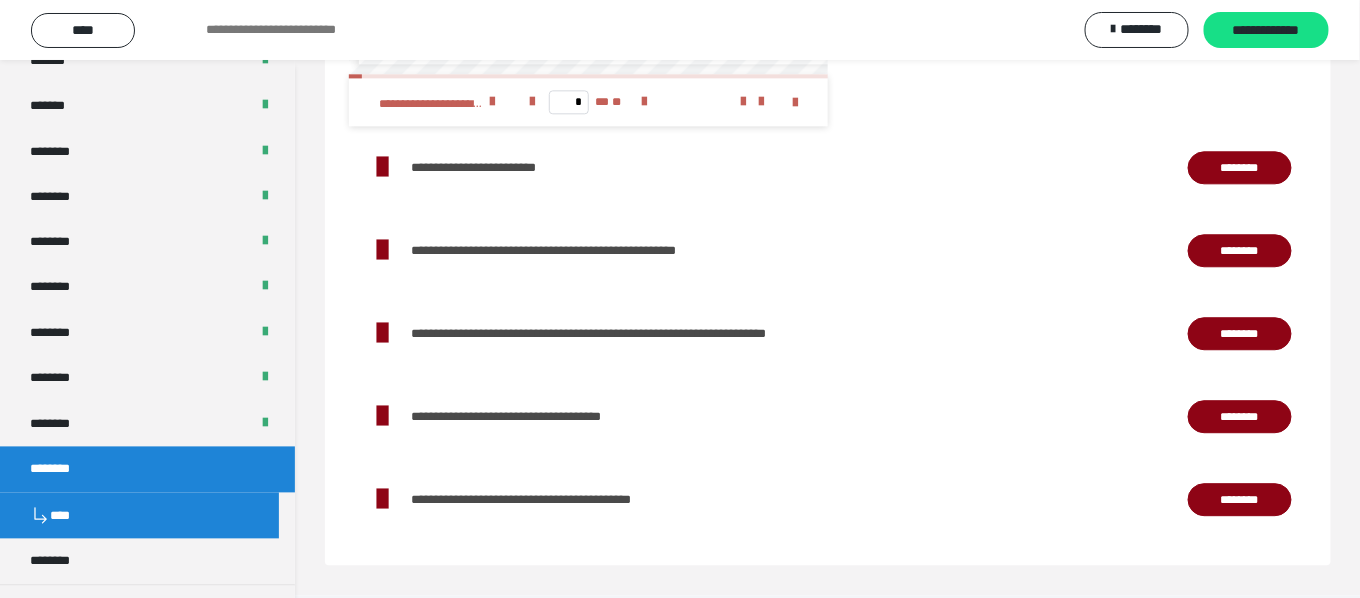 click on "********" at bounding box center (1240, 167) 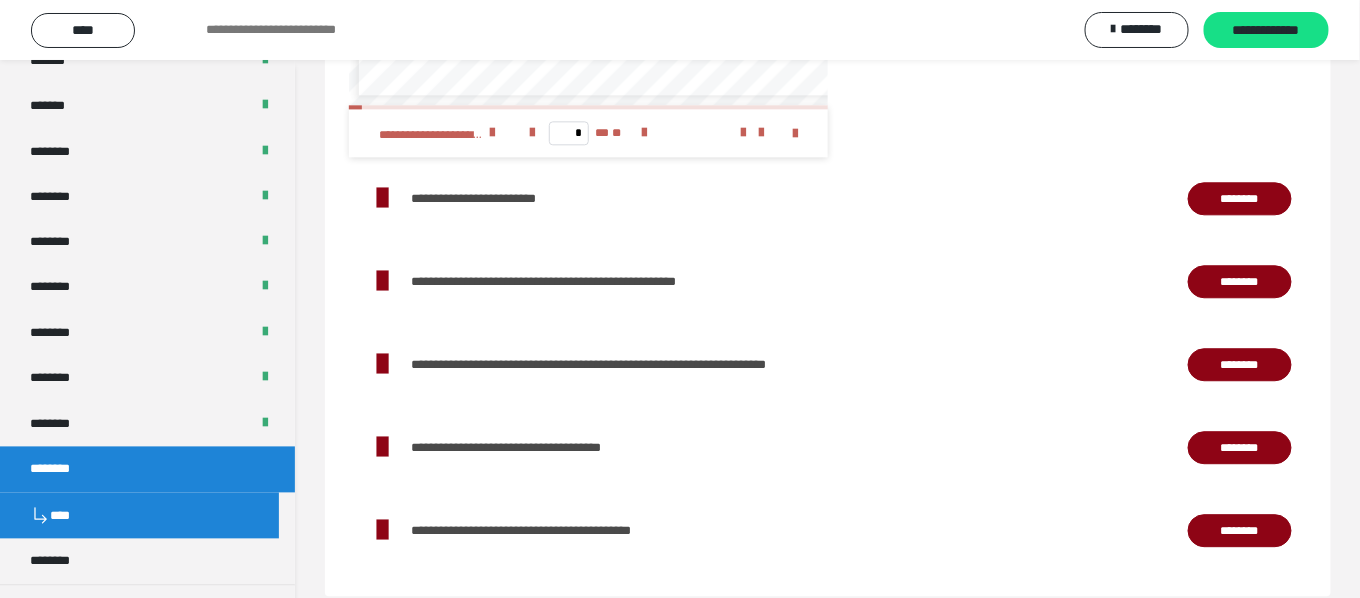 scroll, scrollTop: 3816, scrollLeft: 0, axis: vertical 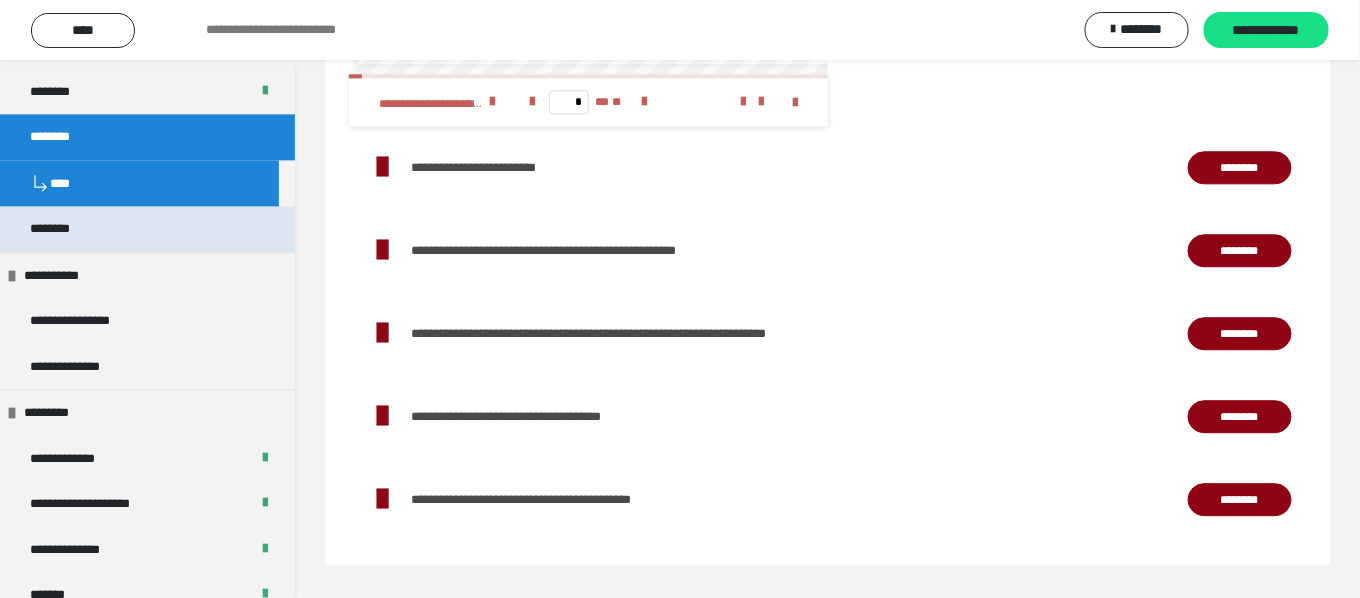 click on "********" at bounding box center [147, 228] 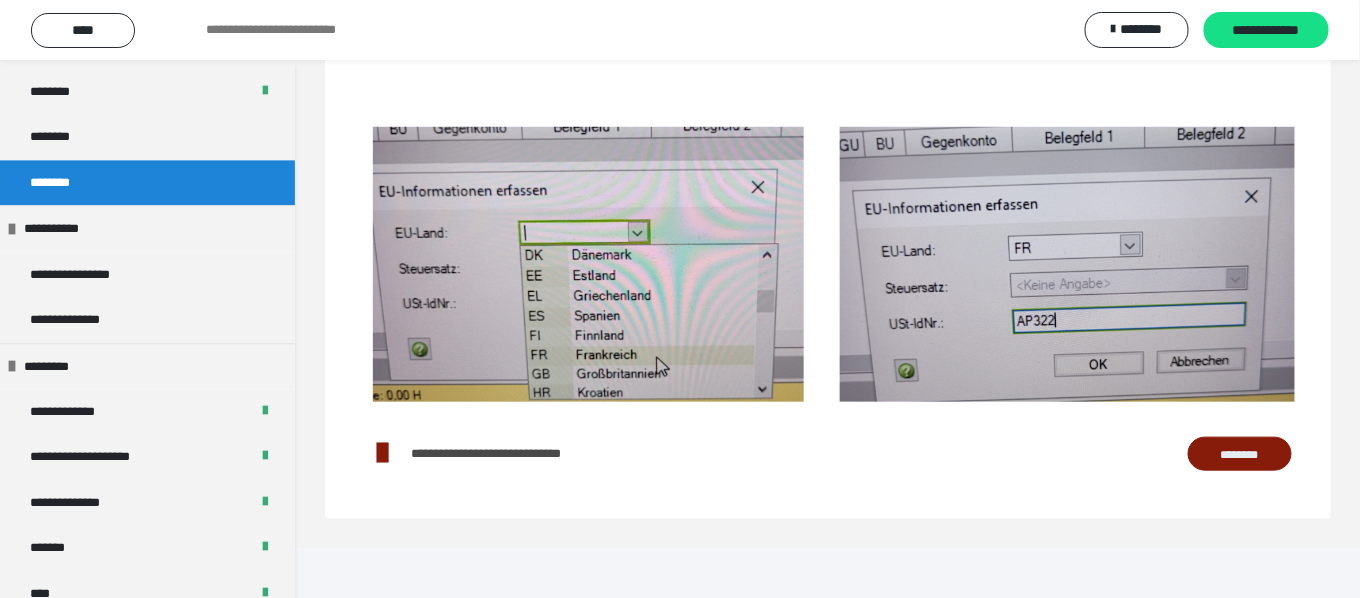 scroll, scrollTop: 425, scrollLeft: 0, axis: vertical 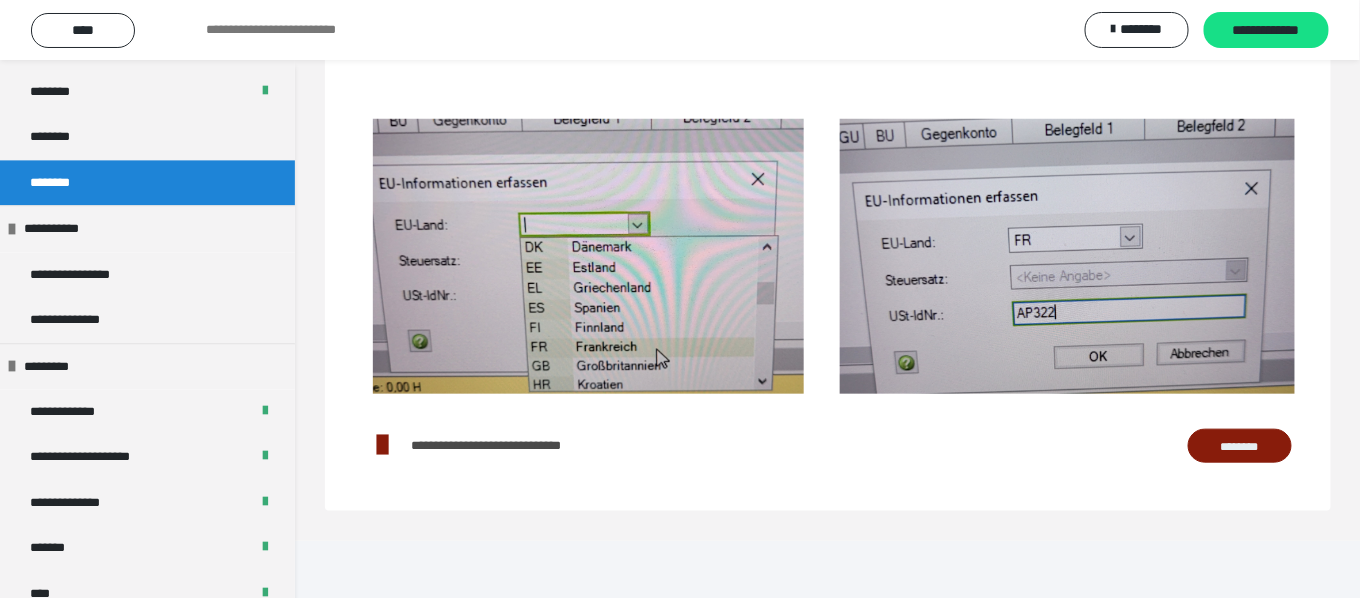 click on "********" at bounding box center (1240, 445) 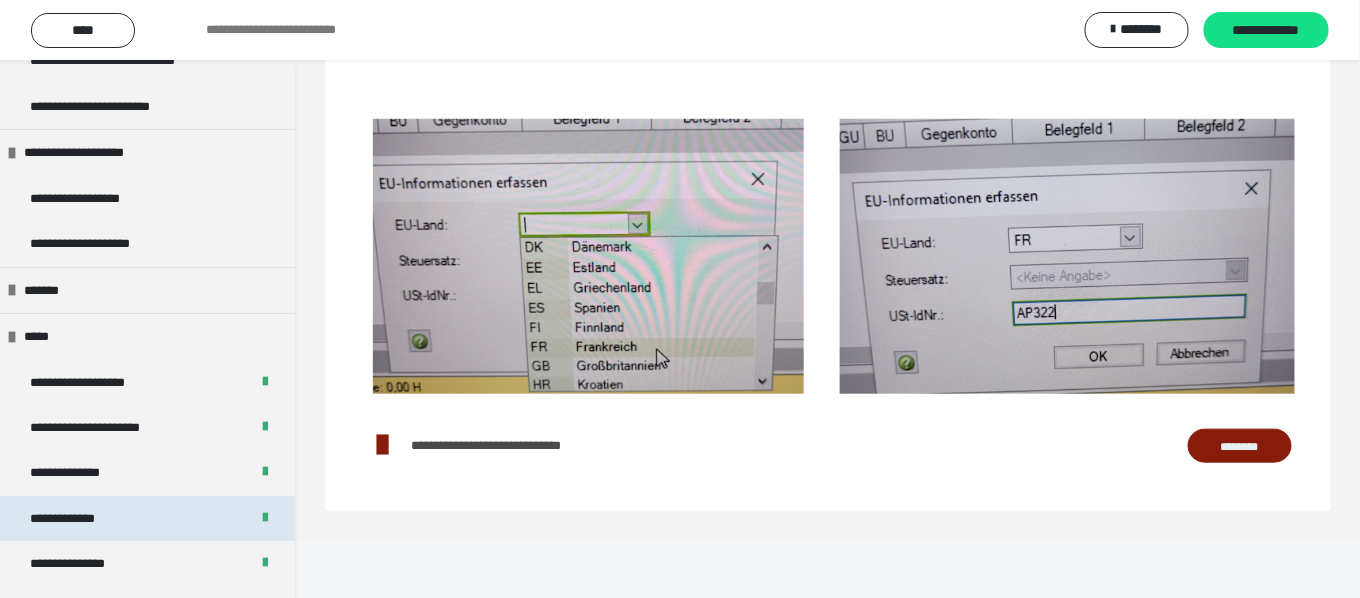 scroll, scrollTop: 1934, scrollLeft: 0, axis: vertical 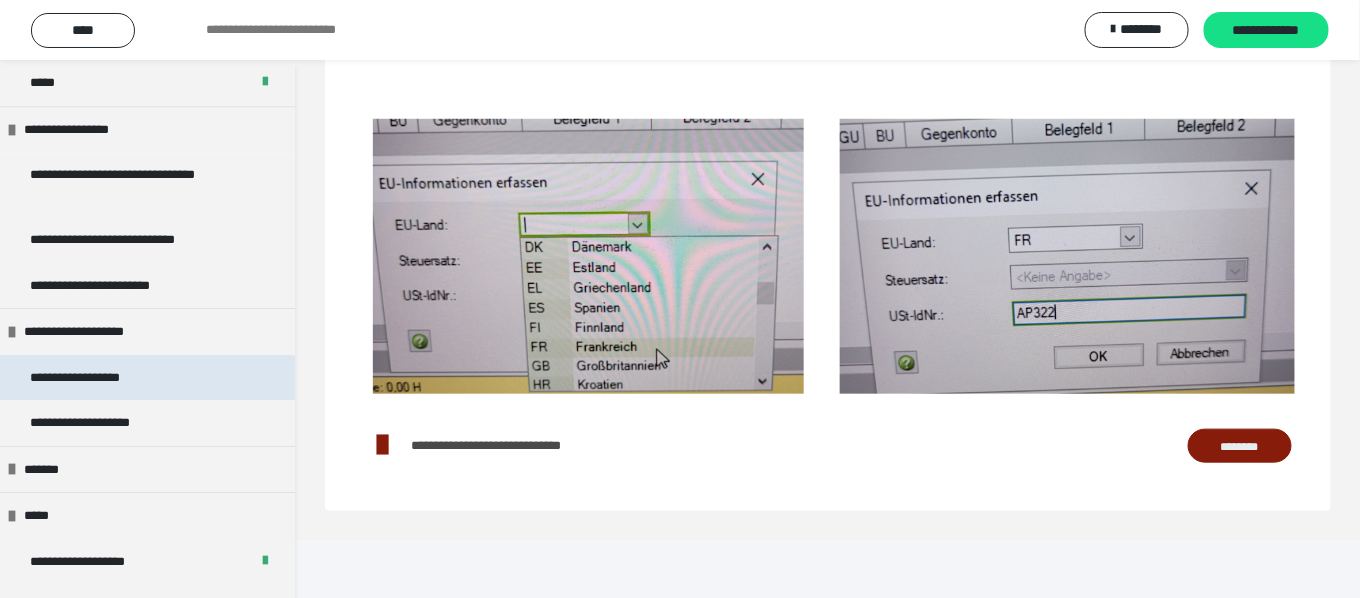 click on "**********" at bounding box center (98, 377) 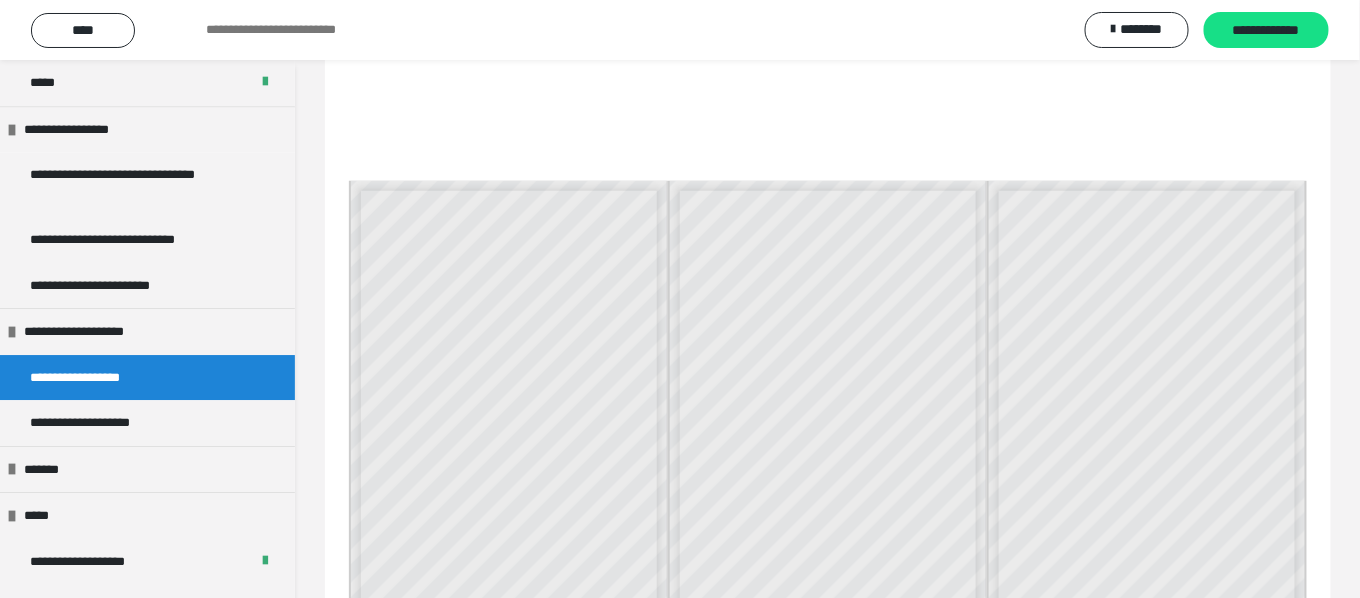 scroll, scrollTop: 20, scrollLeft: 0, axis: vertical 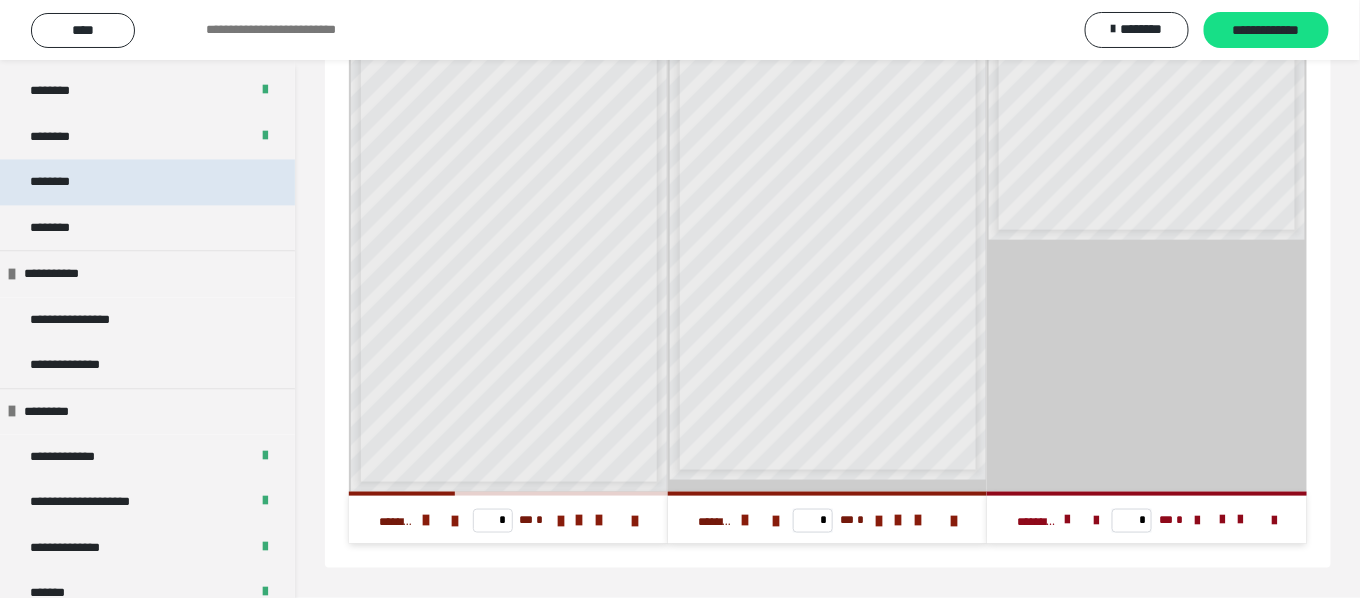click on "********" at bounding box center [147, 181] 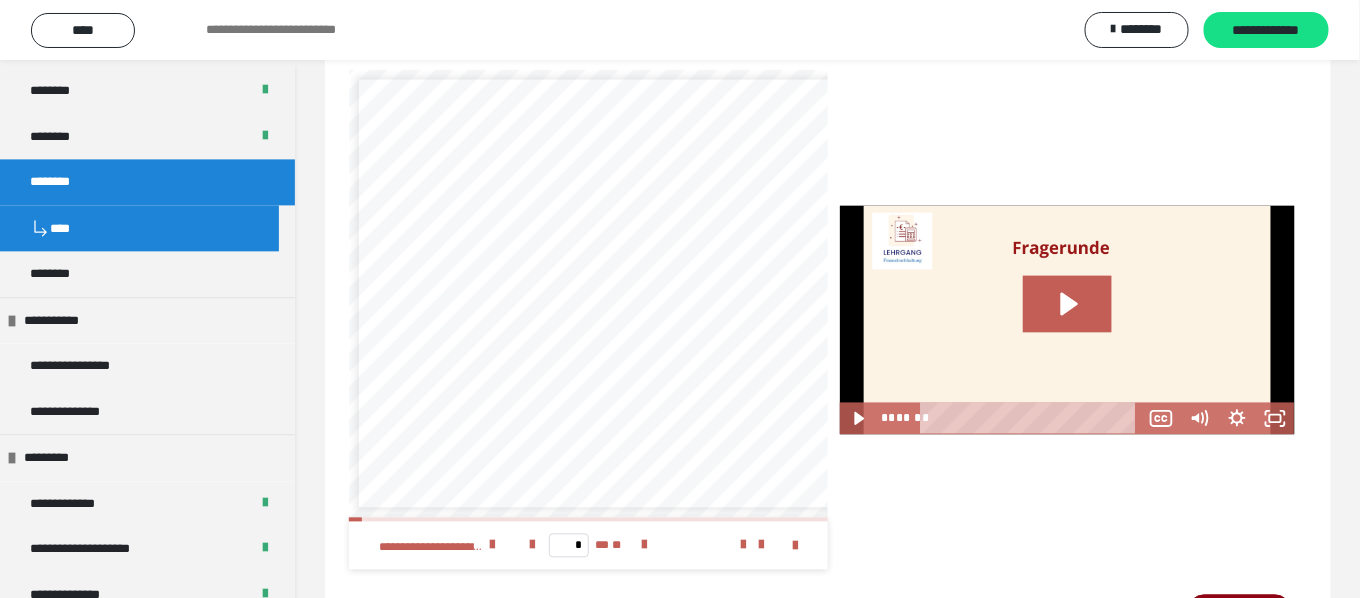 scroll, scrollTop: 3483, scrollLeft: 0, axis: vertical 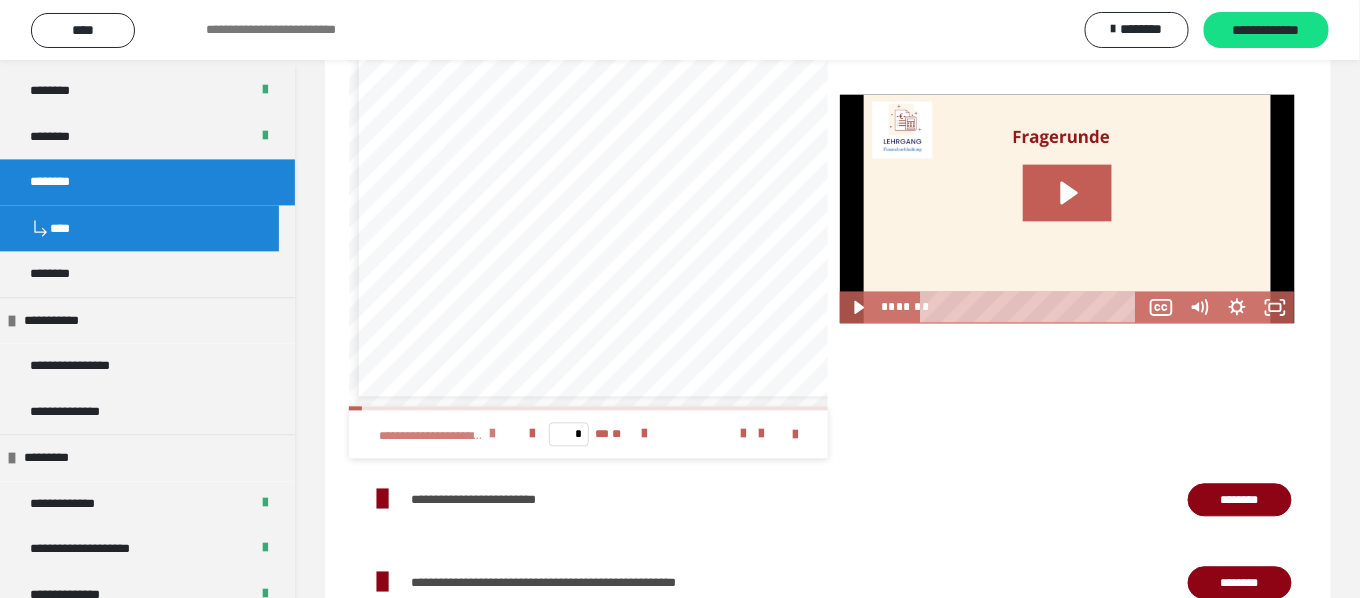 click at bounding box center (493, 435) 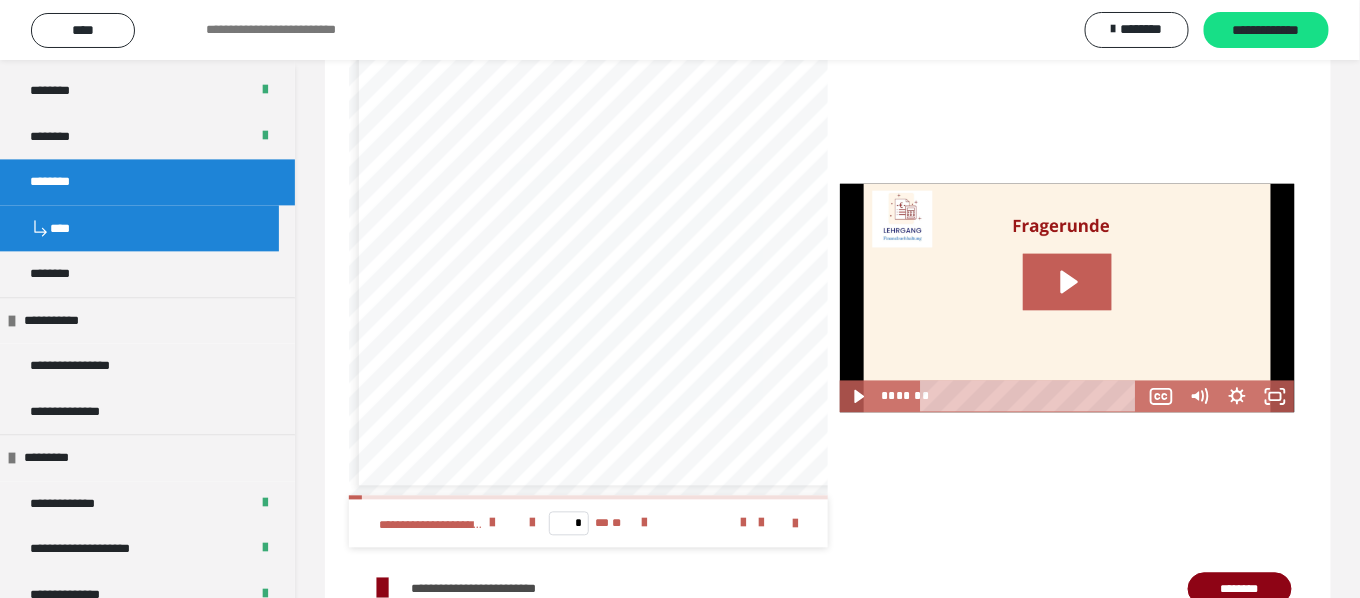 scroll, scrollTop: 3349, scrollLeft: 0, axis: vertical 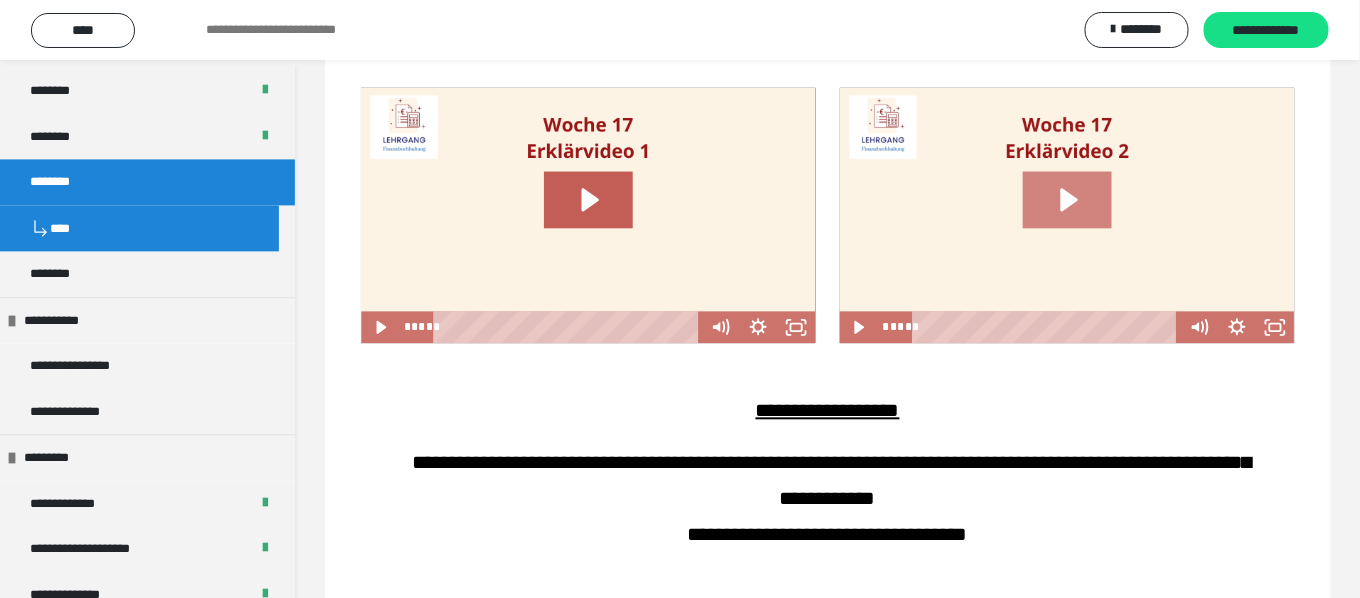 click 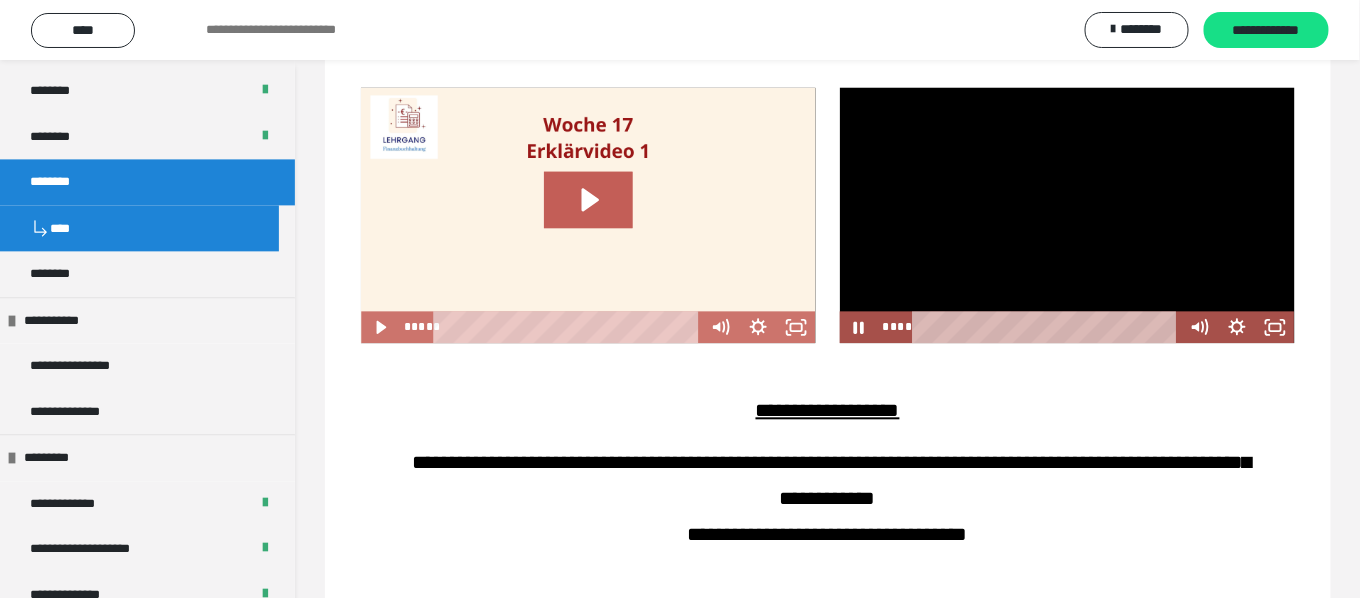 click at bounding box center [1067, 215] 